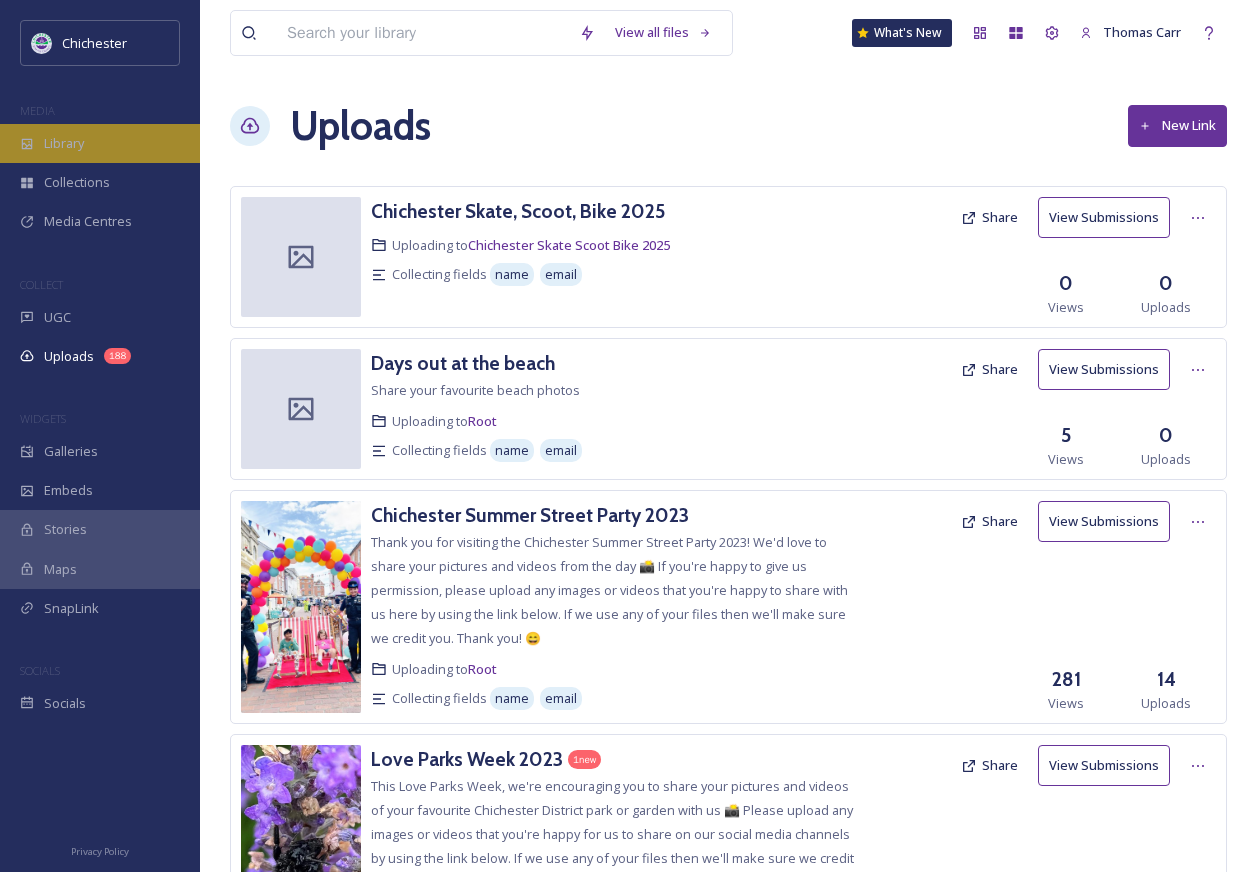 scroll, scrollTop: 7, scrollLeft: 0, axis: vertical 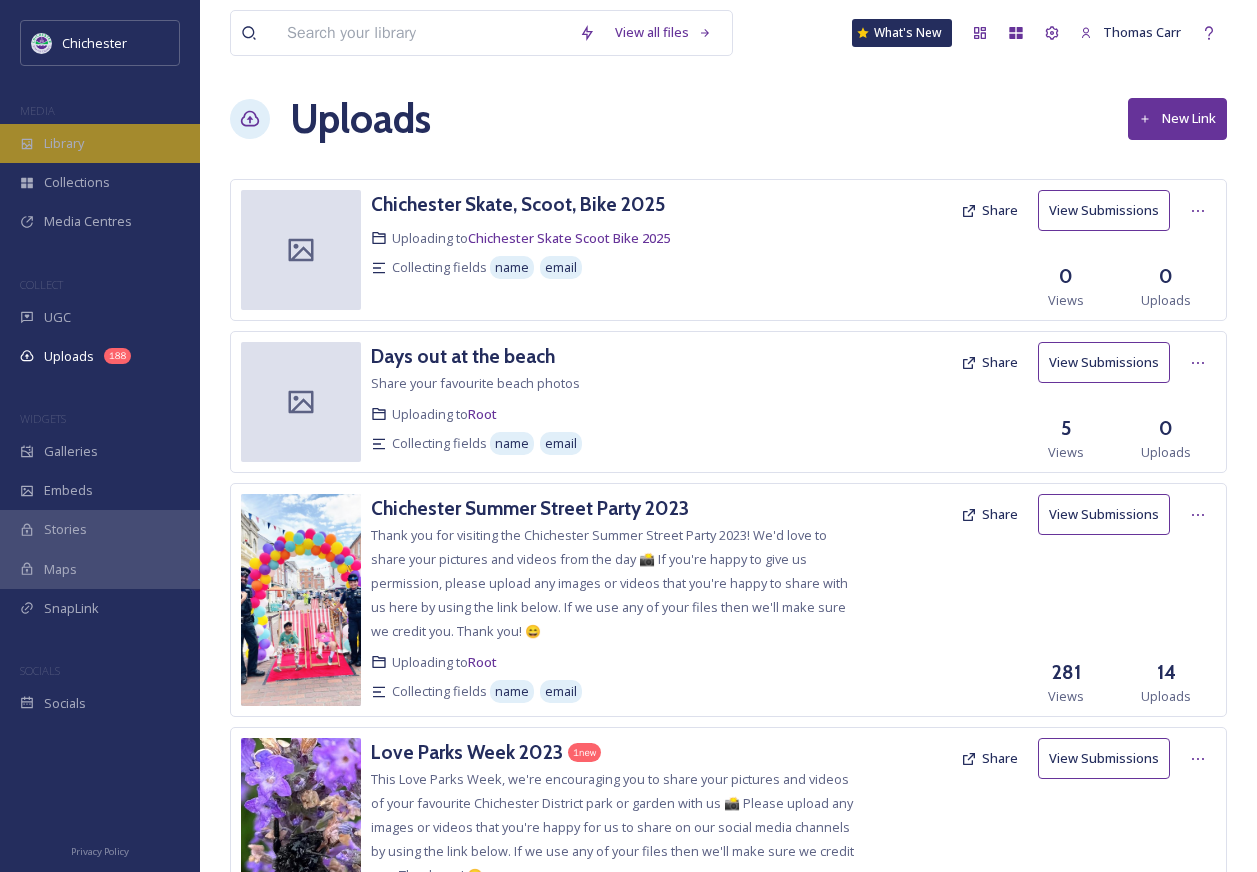 click on "Library" at bounding box center (100, 143) 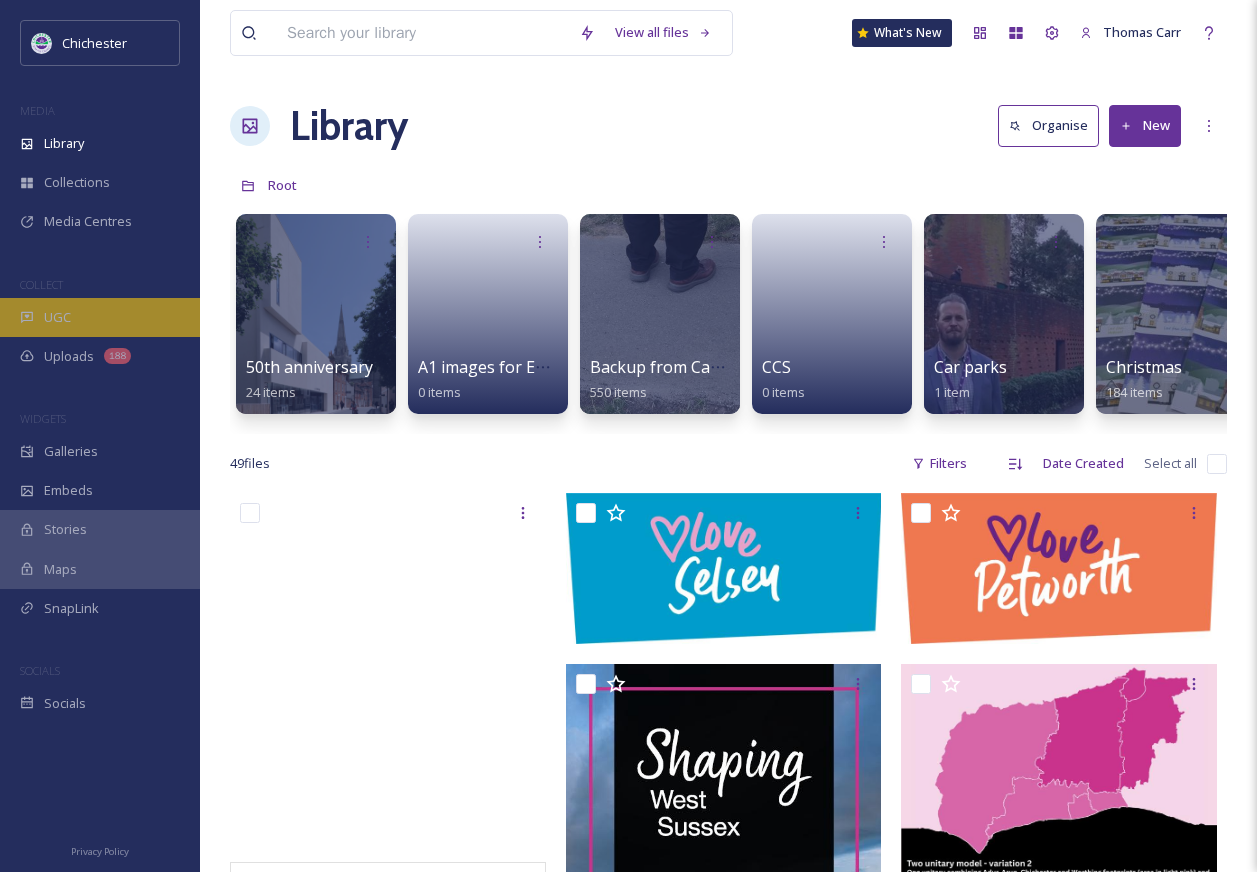 click on "UGC" at bounding box center (100, 317) 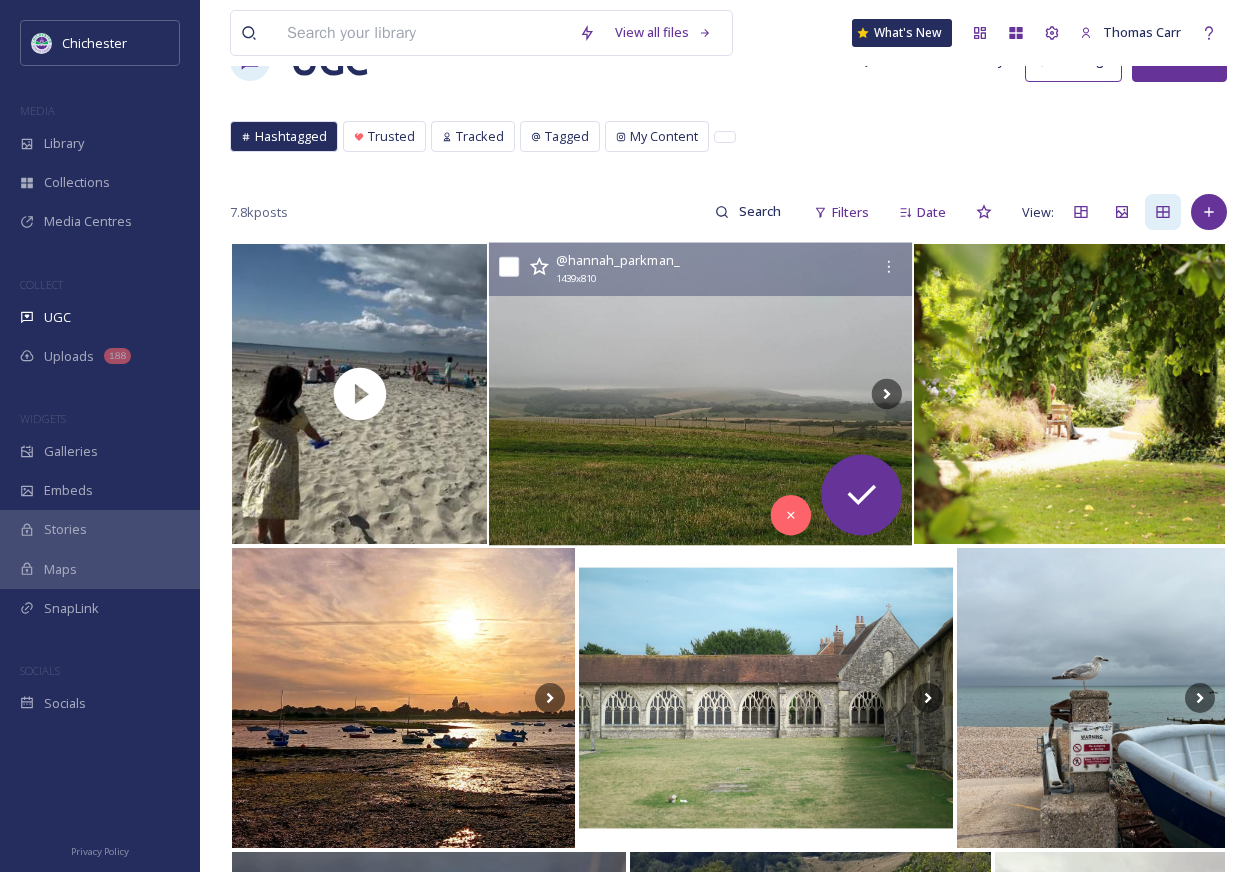 scroll, scrollTop: 100, scrollLeft: 0, axis: vertical 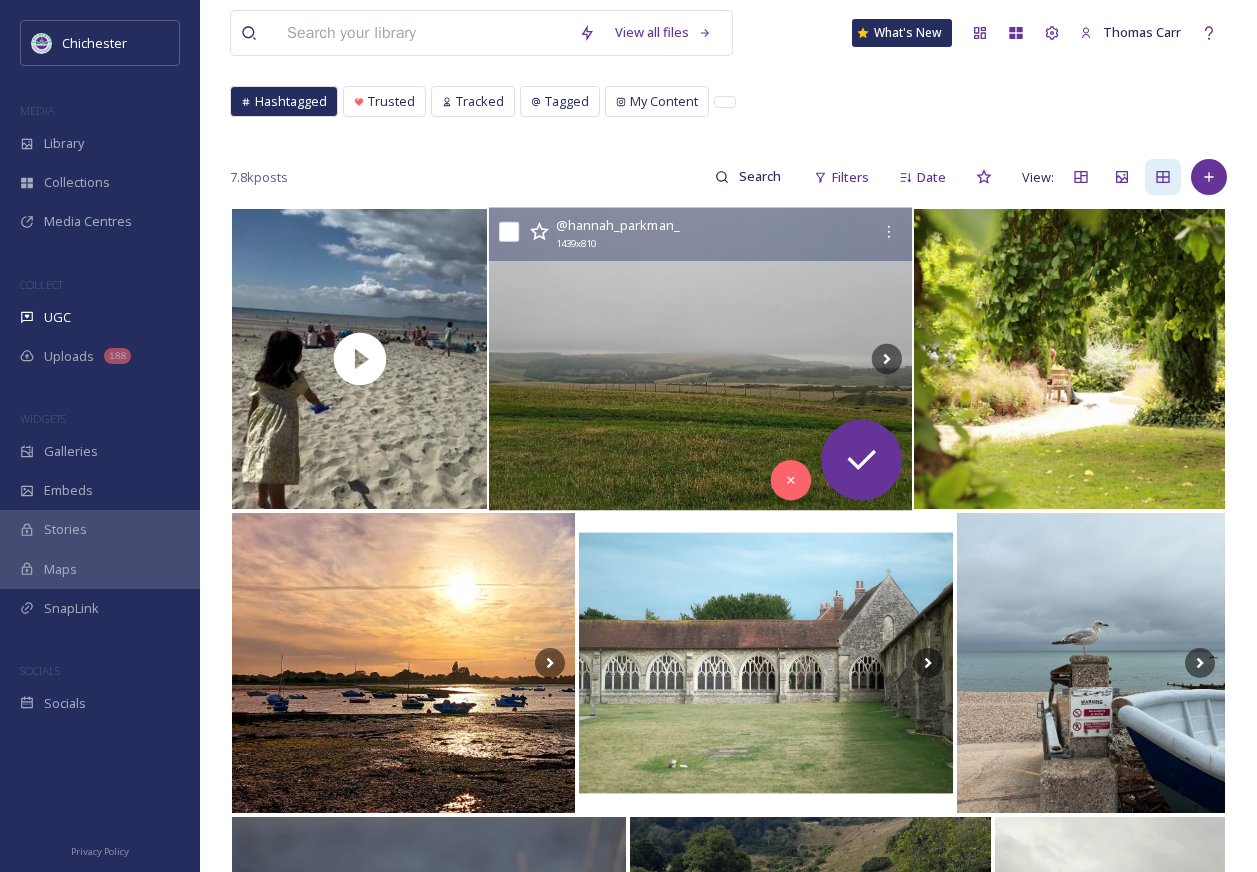 click at bounding box center (700, 359) 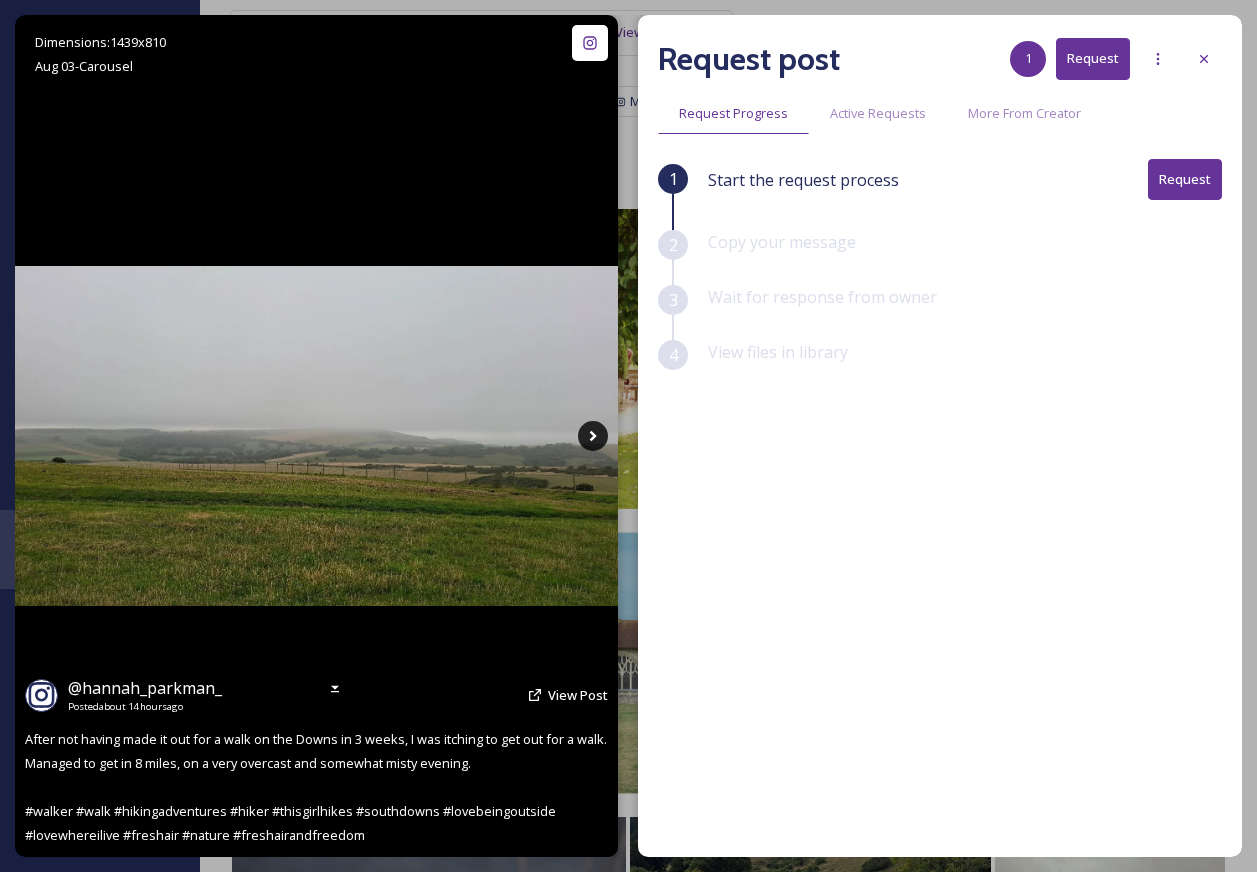 click 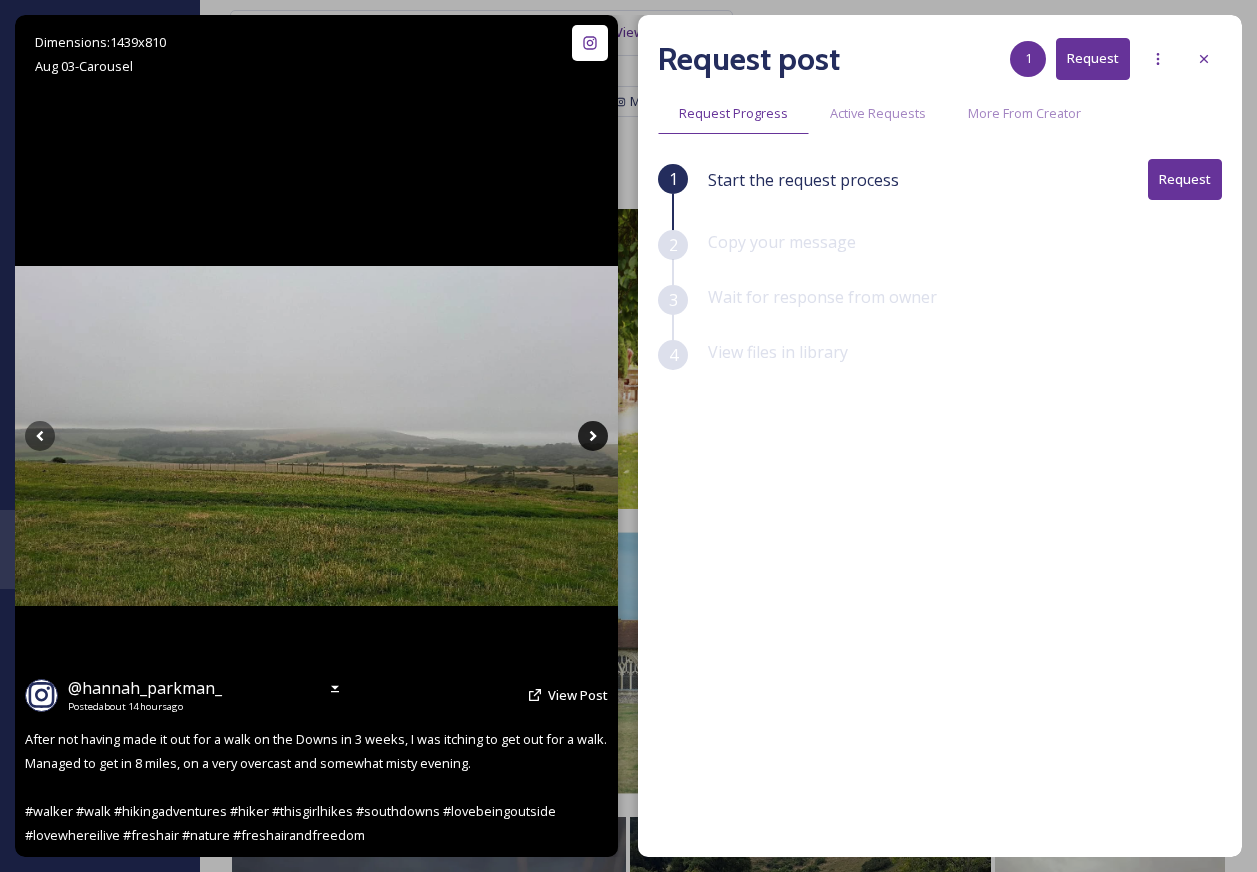 click 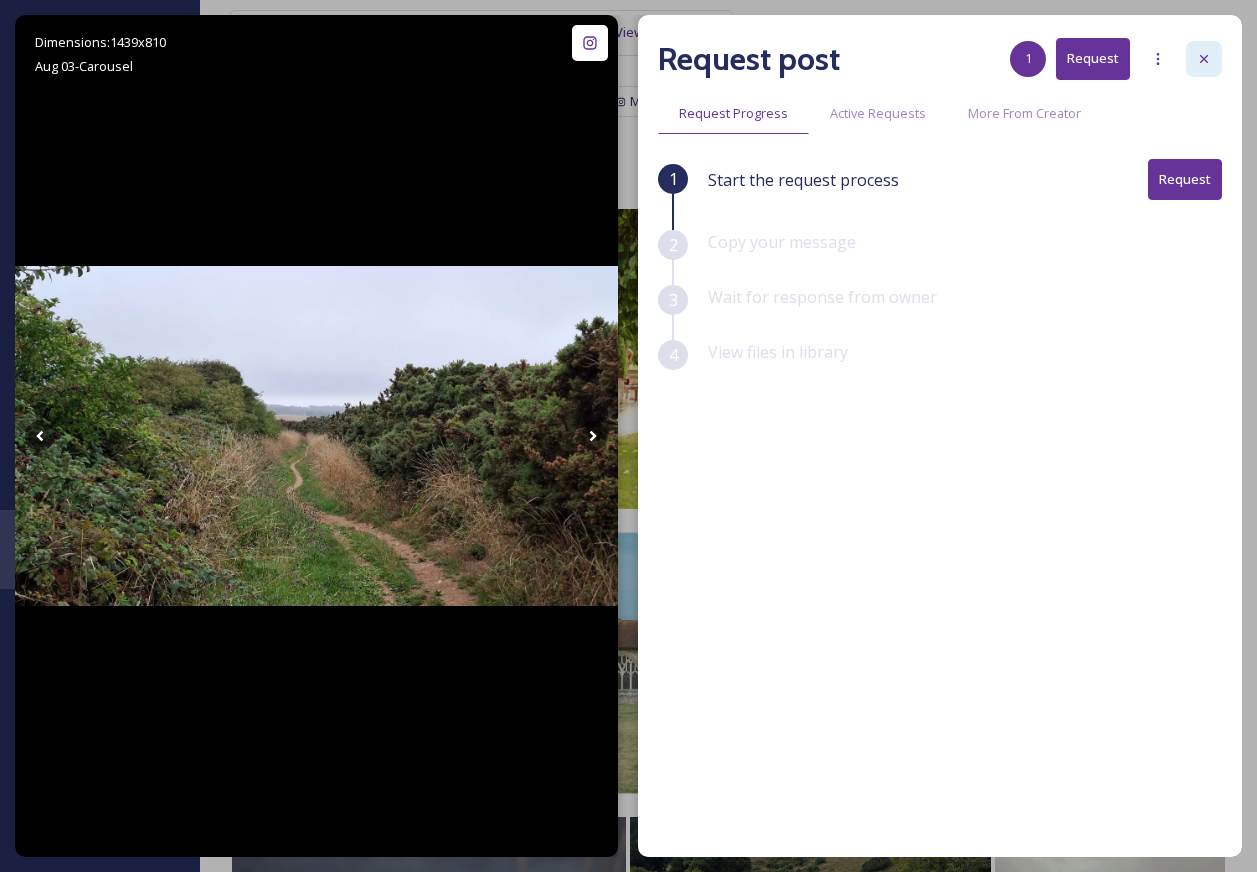 click 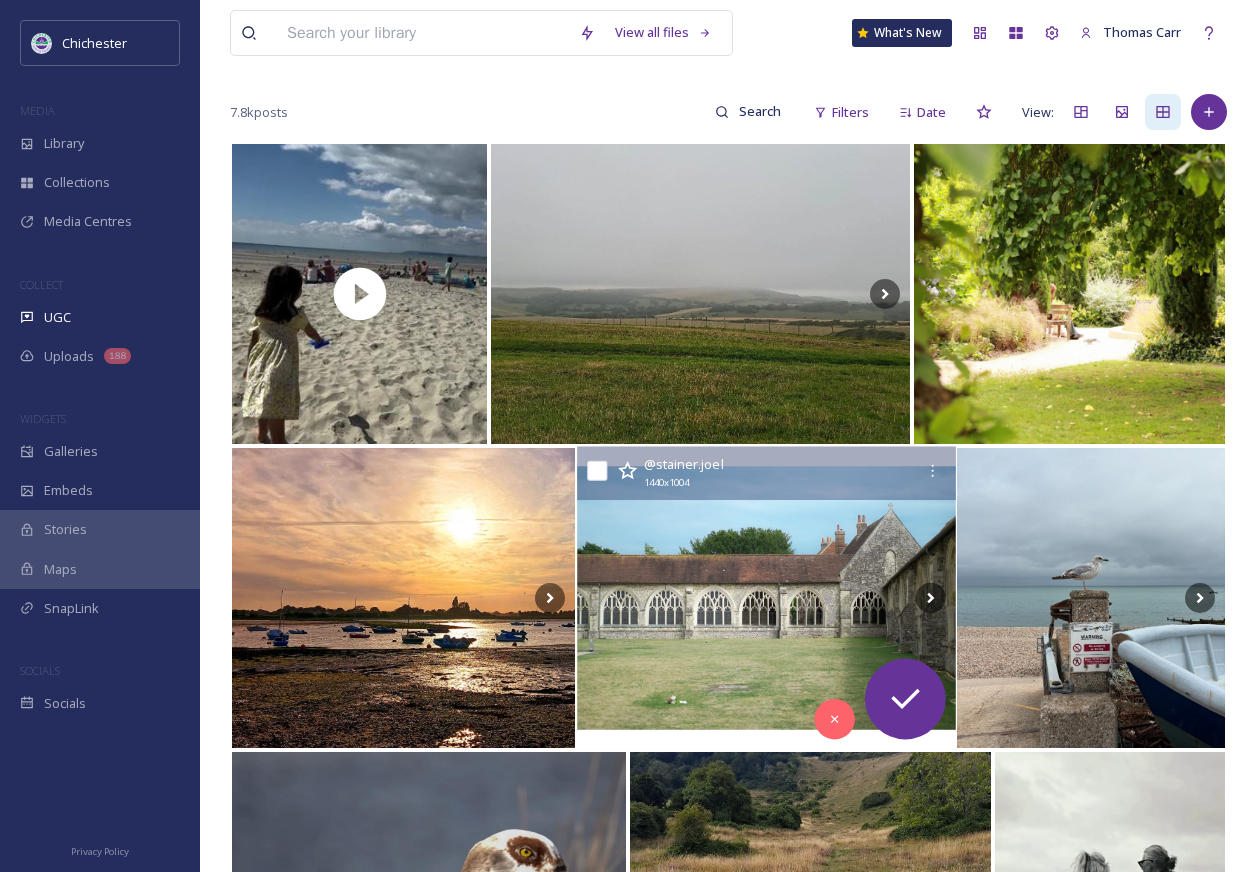 scroll, scrollTop: 200, scrollLeft: 0, axis: vertical 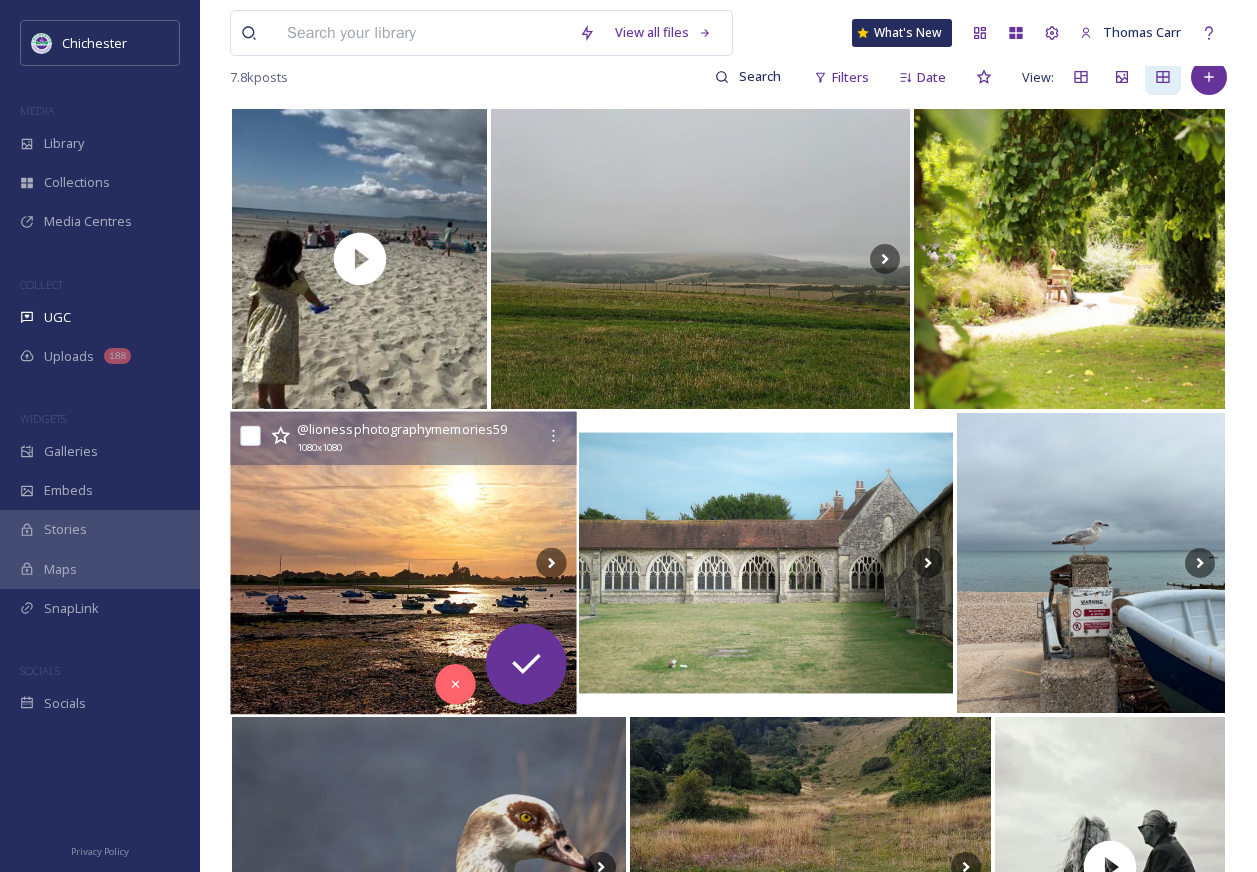 click at bounding box center [403, 563] 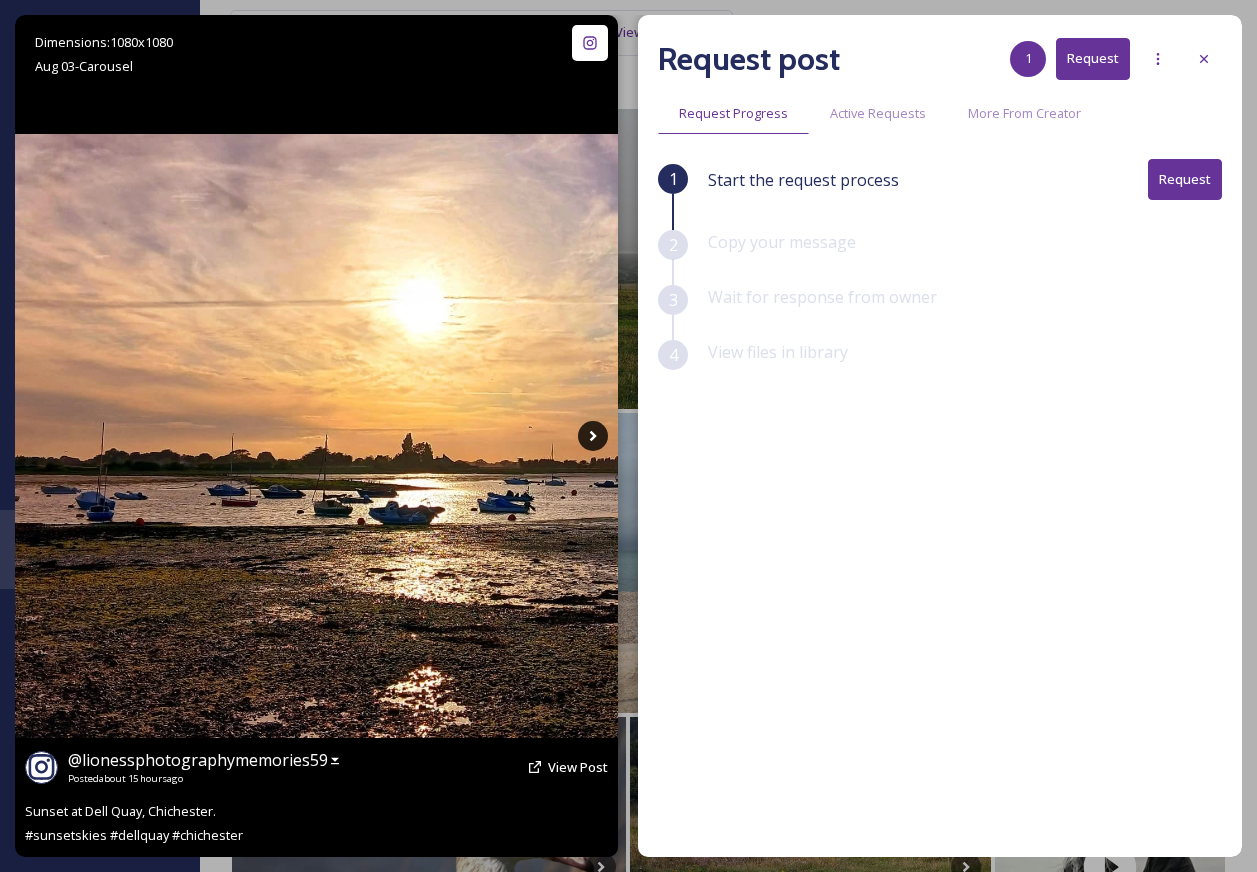 click 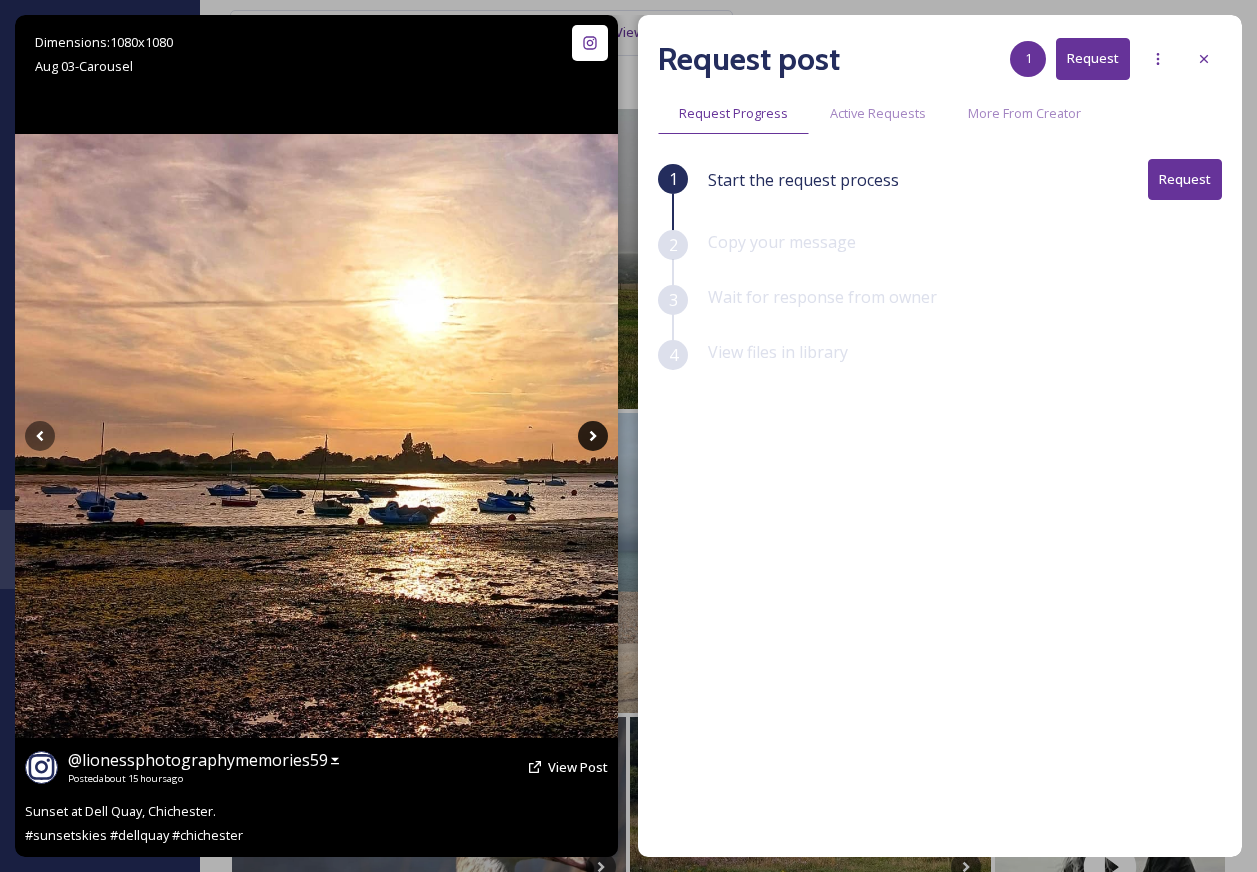 click 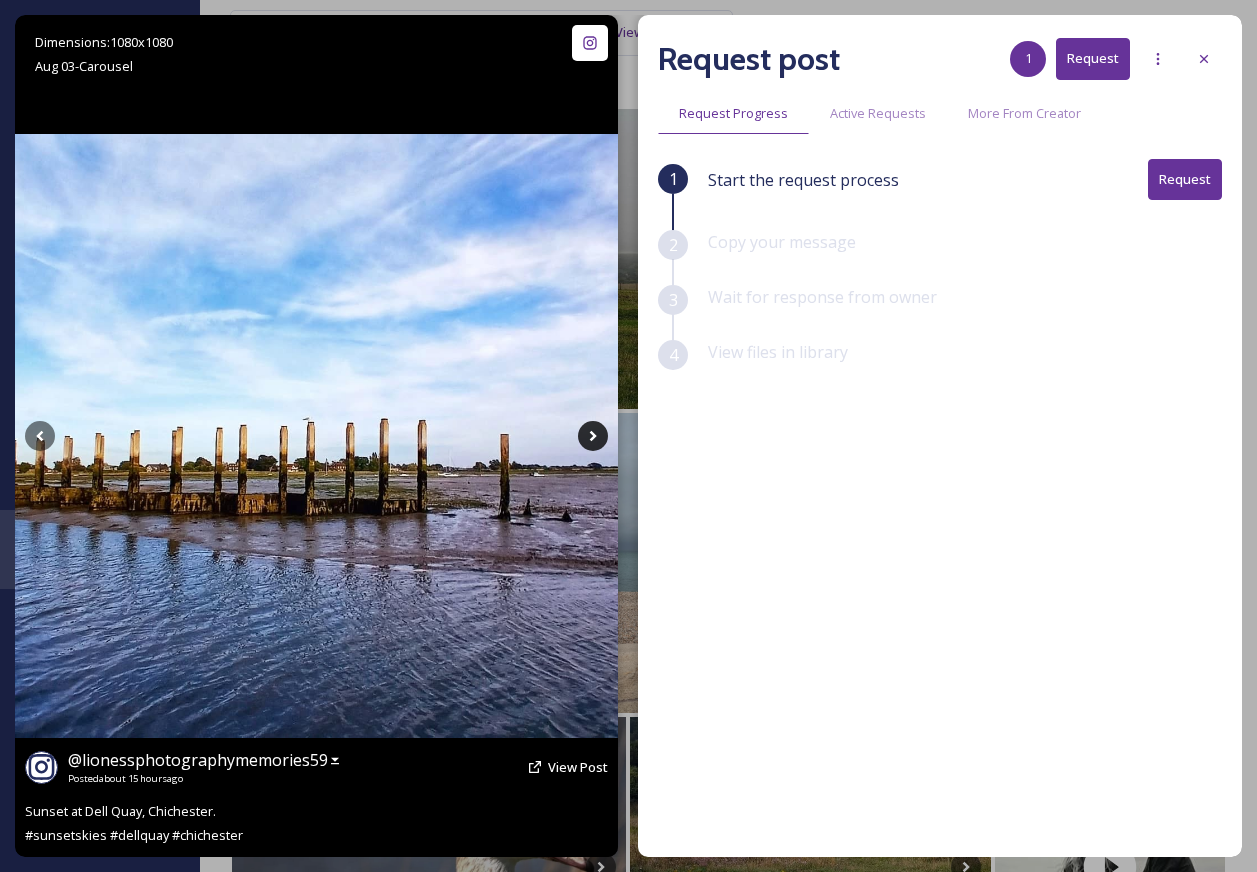click 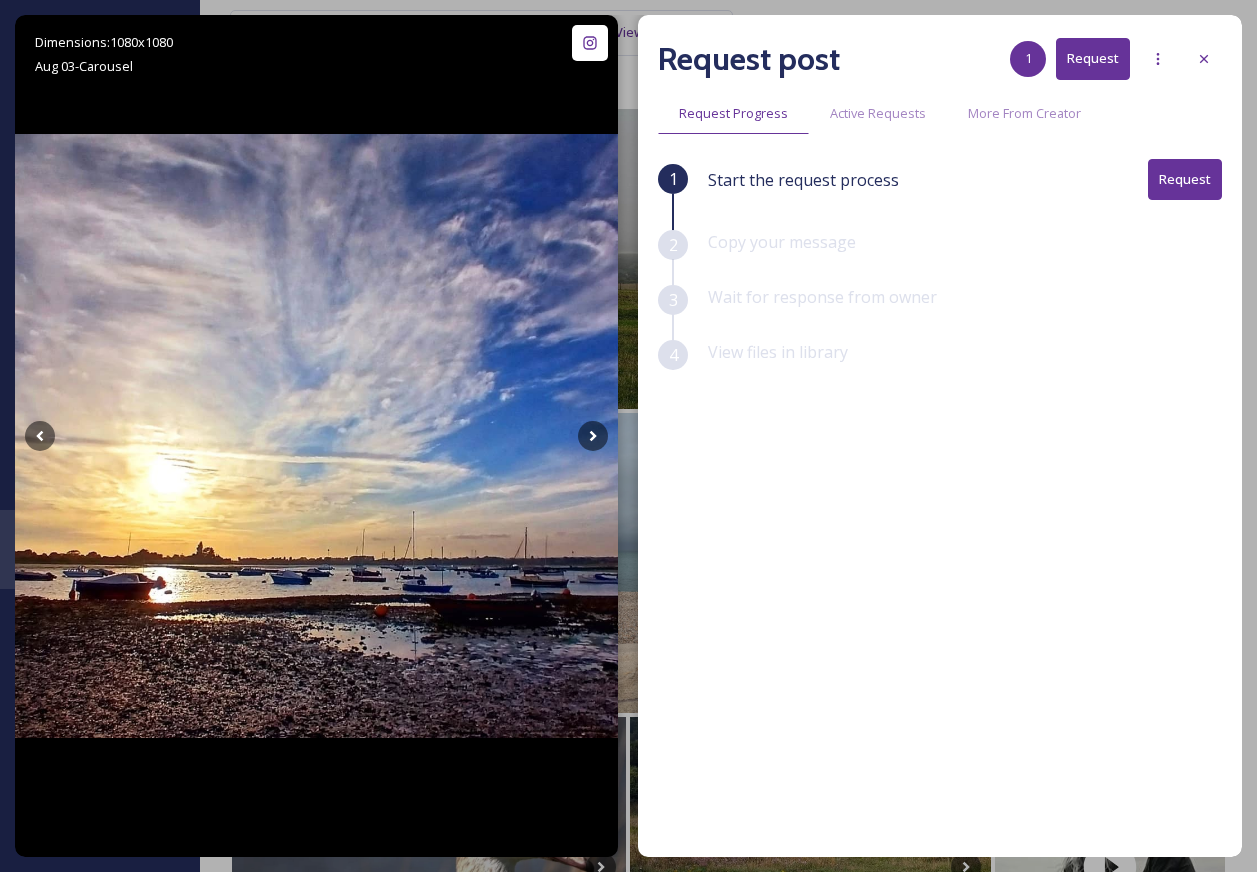 click on "Request" at bounding box center (1185, 179) 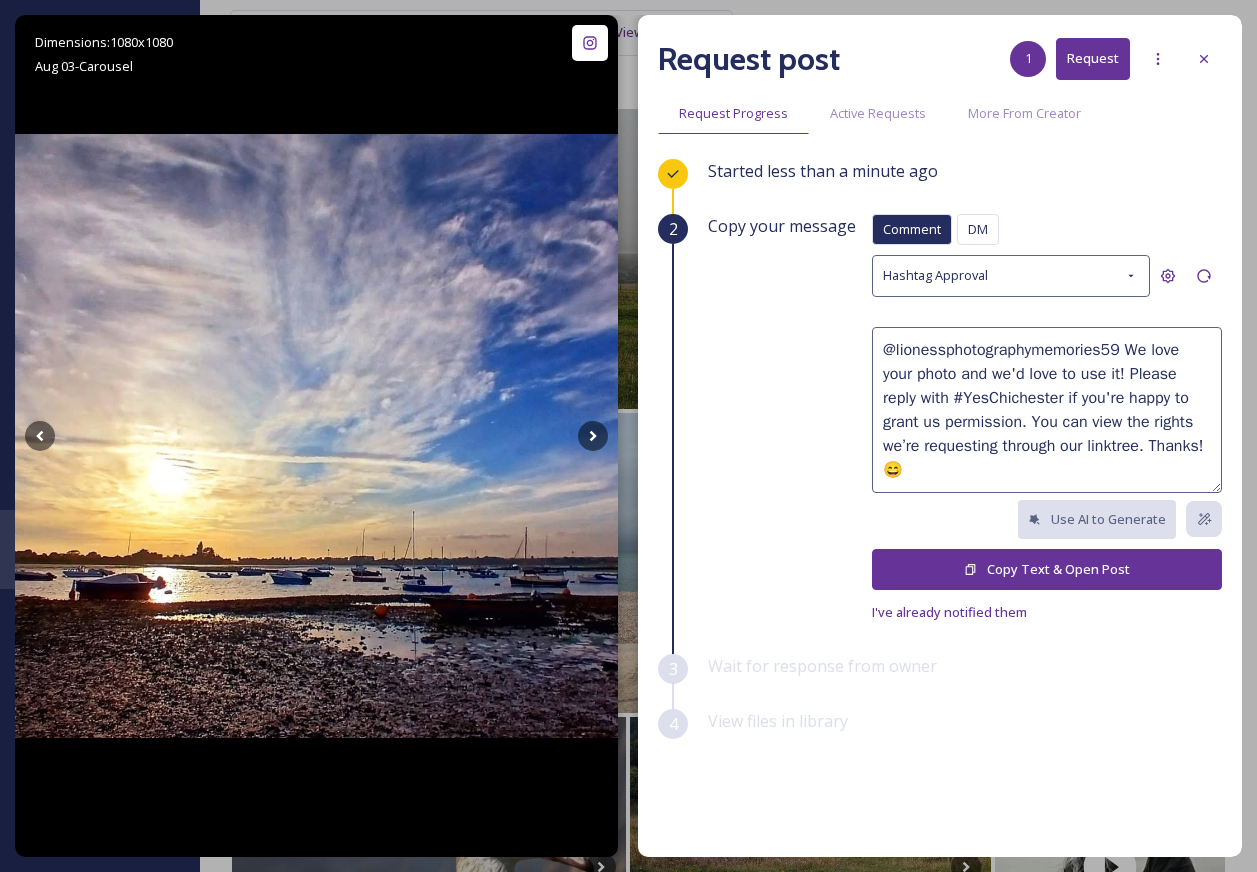 click on "Copy Text & Open Post" at bounding box center (1047, 569) 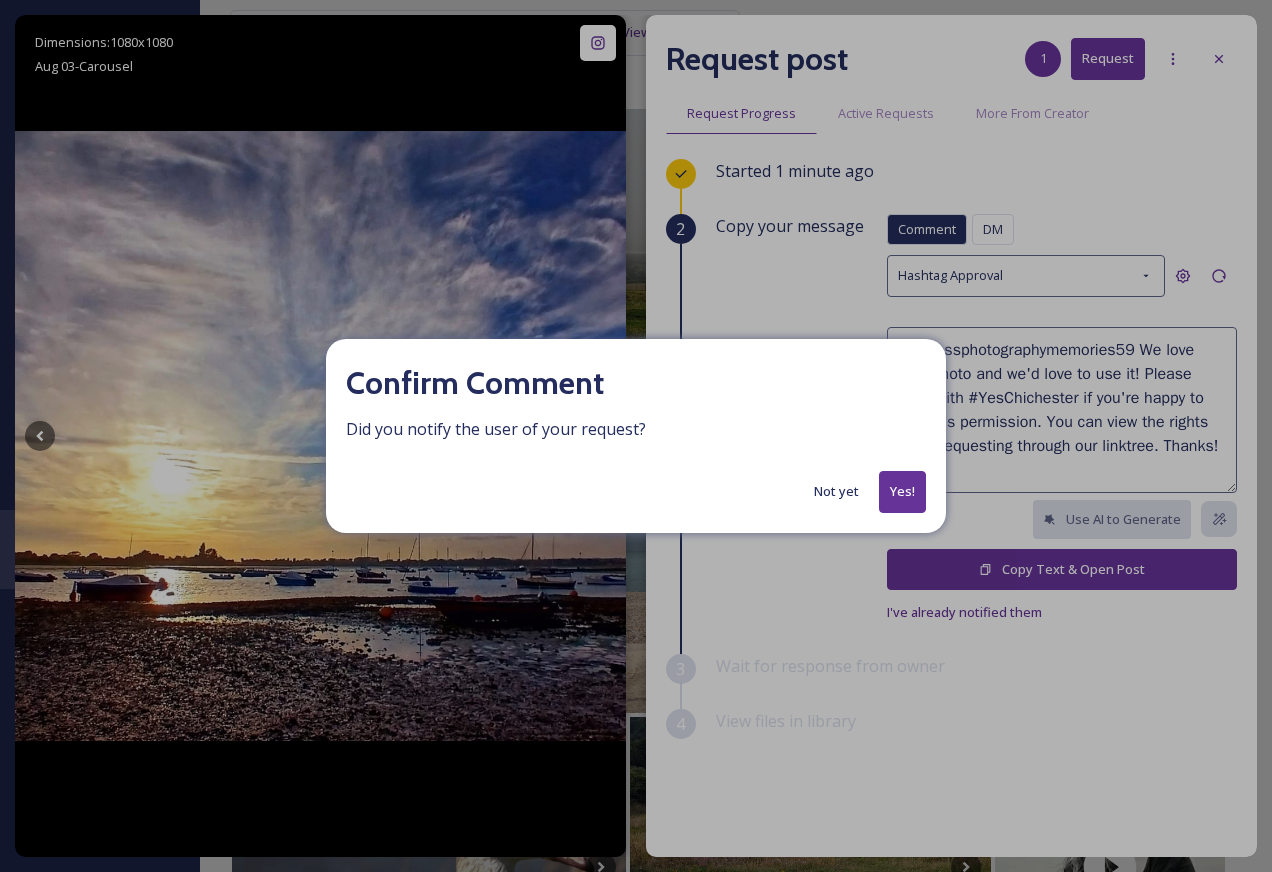 click on "Not yet" at bounding box center (836, 491) 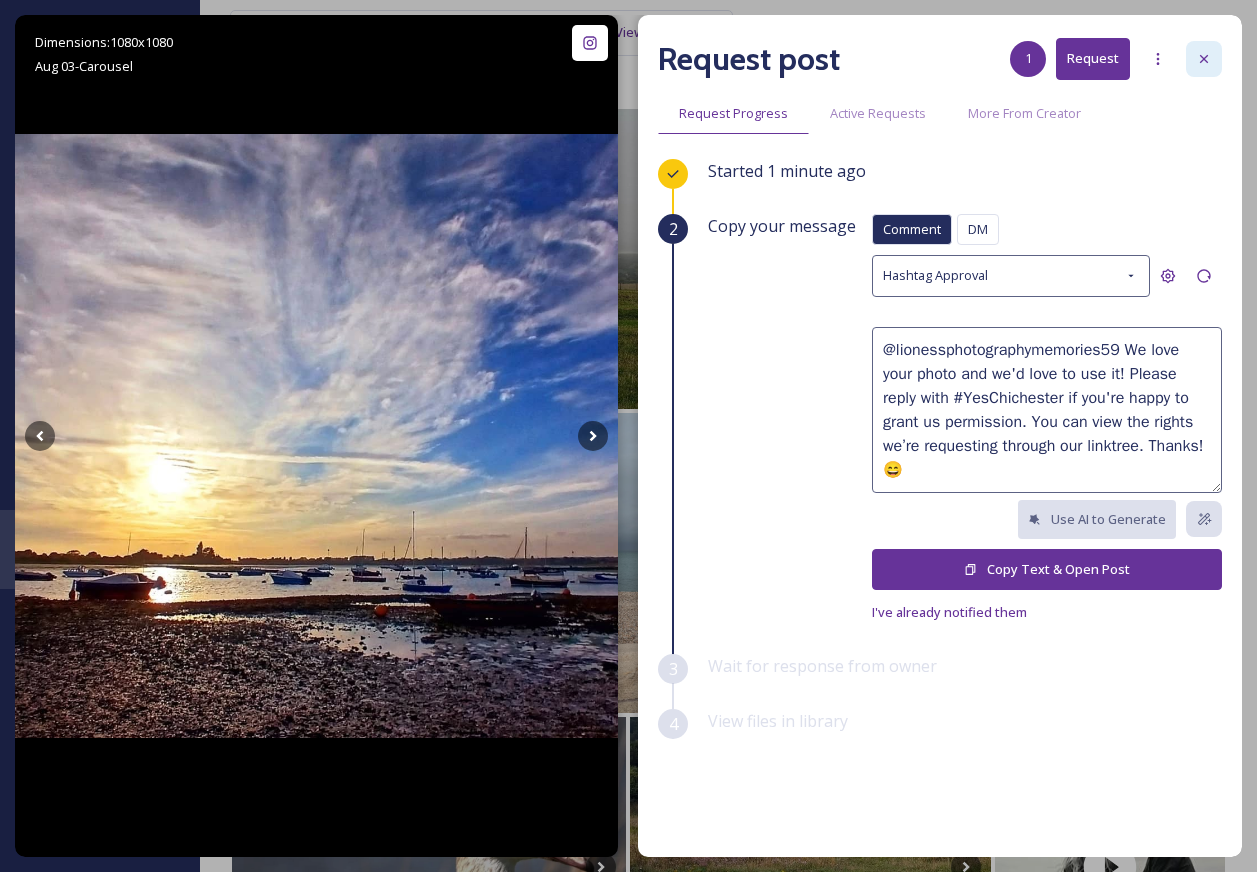 click 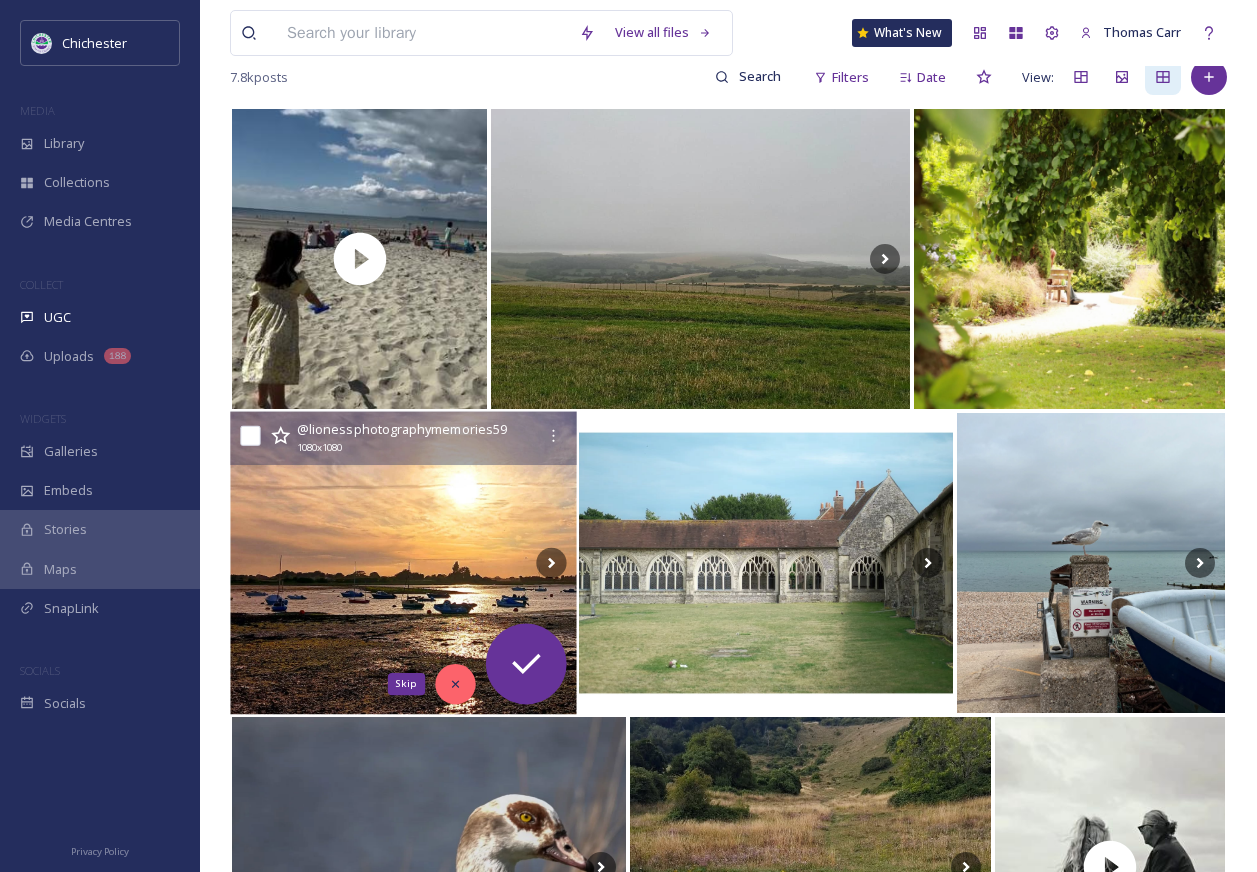 click 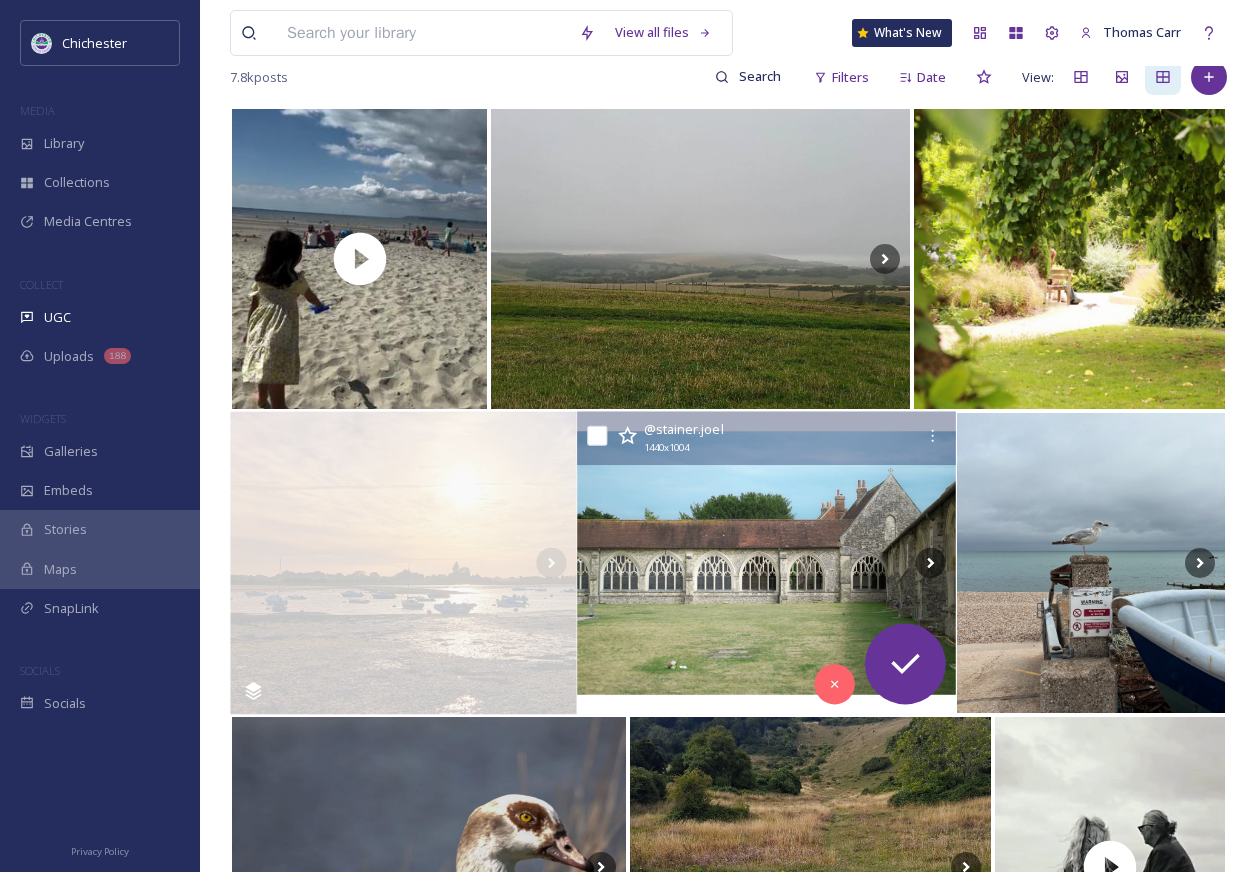 click at bounding box center (766, 563) 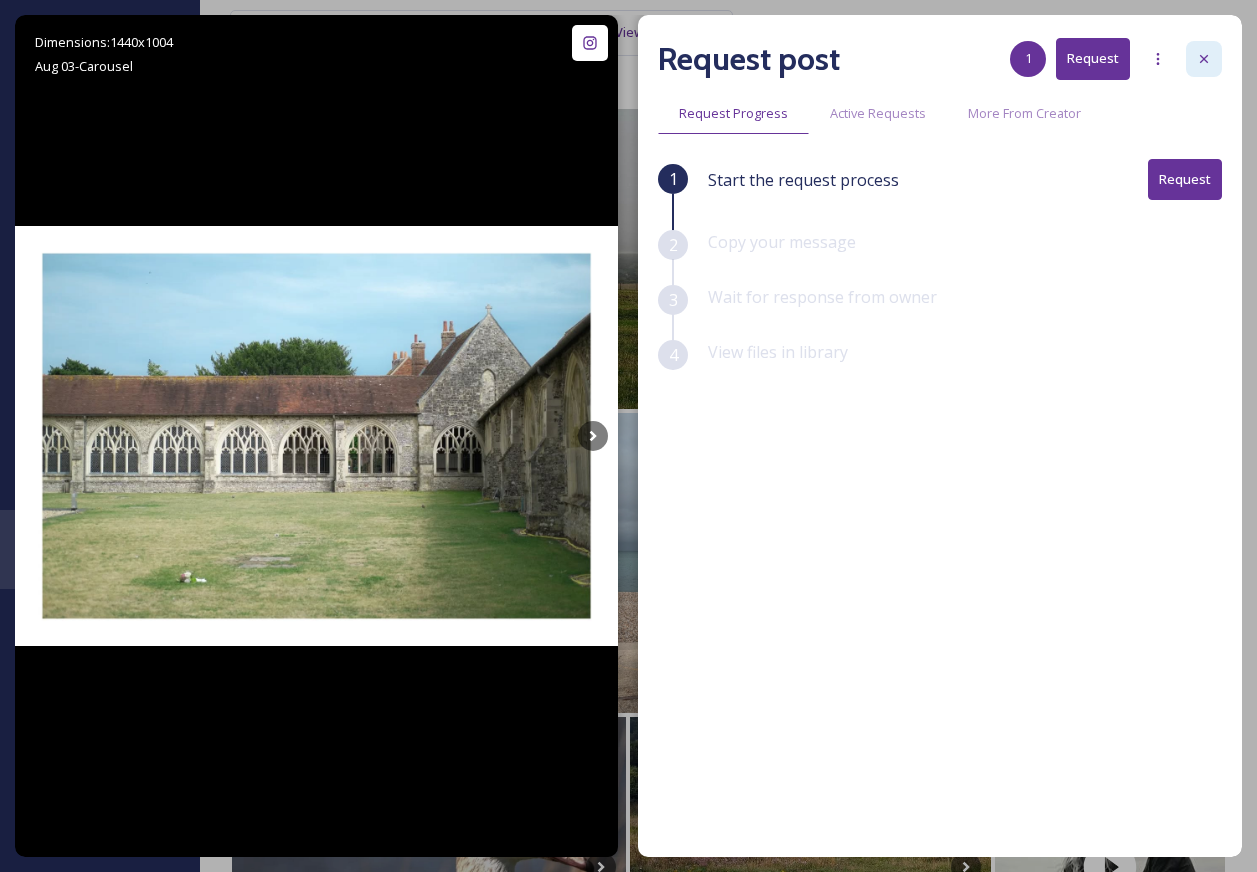 click 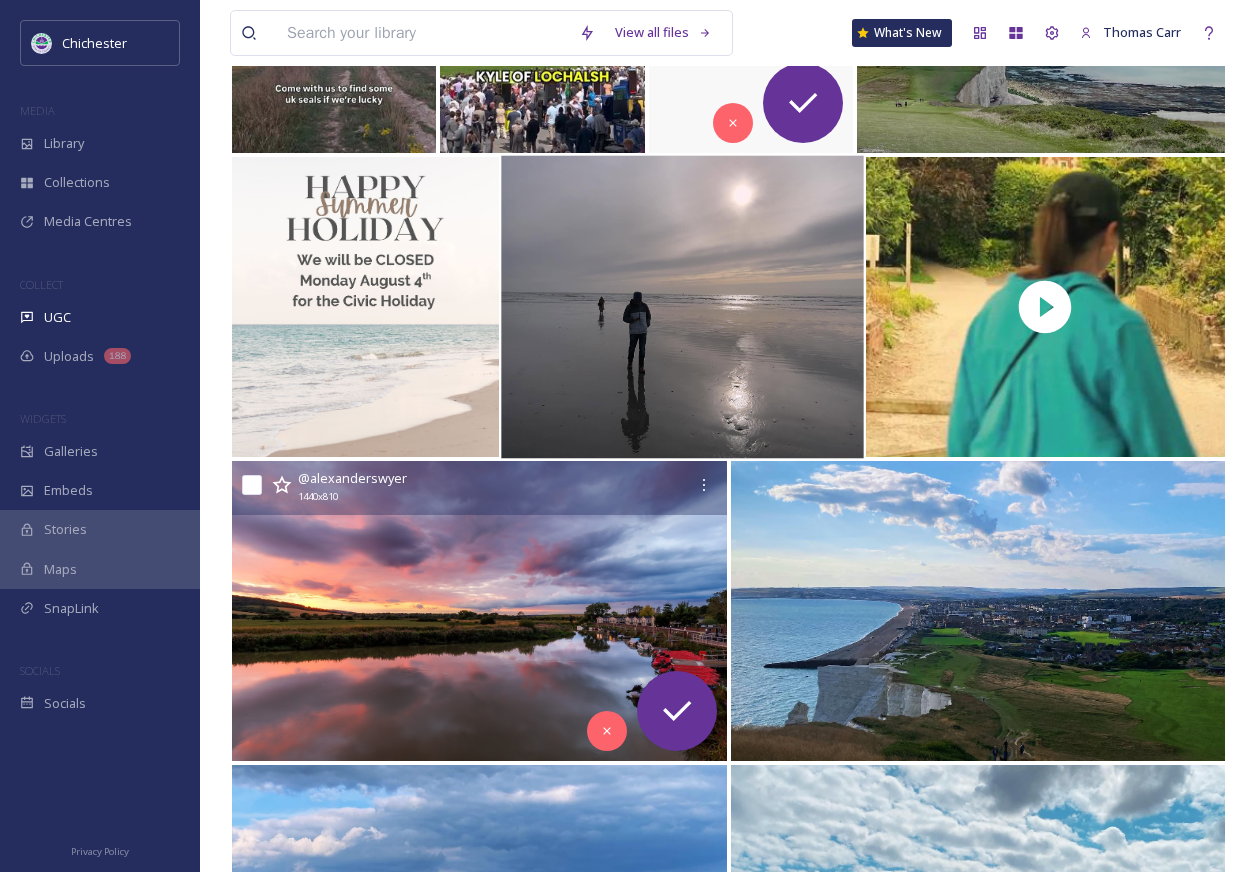 scroll, scrollTop: 2100, scrollLeft: 0, axis: vertical 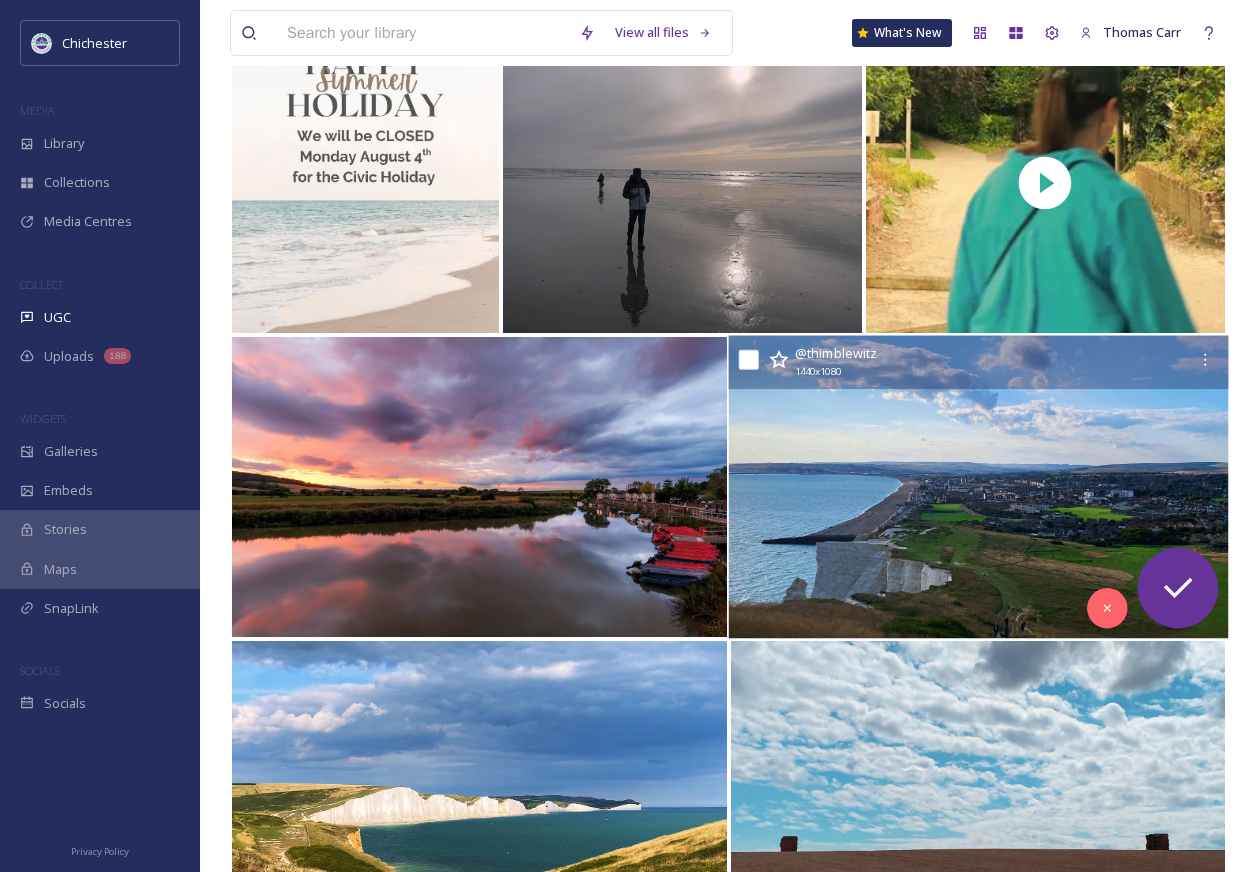 click at bounding box center [977, 487] 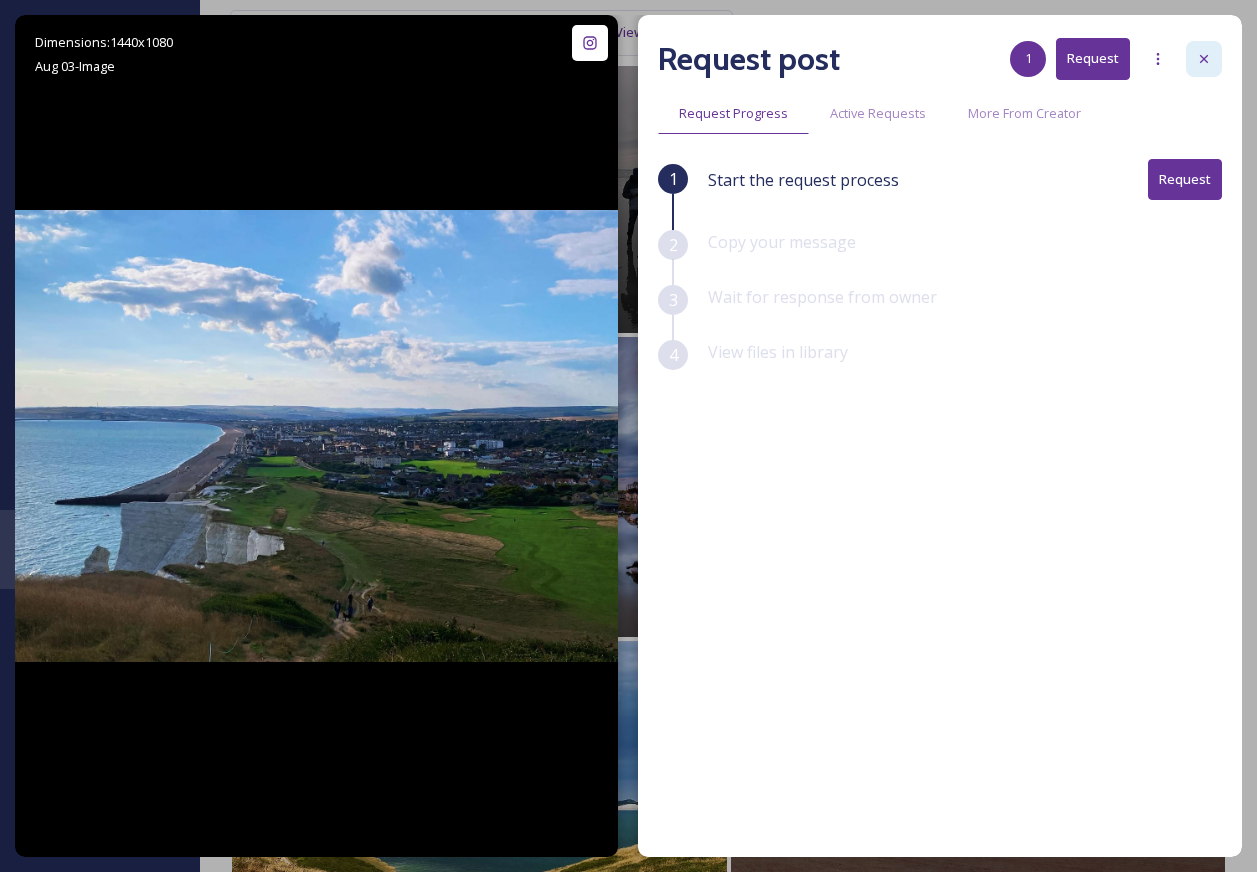 click 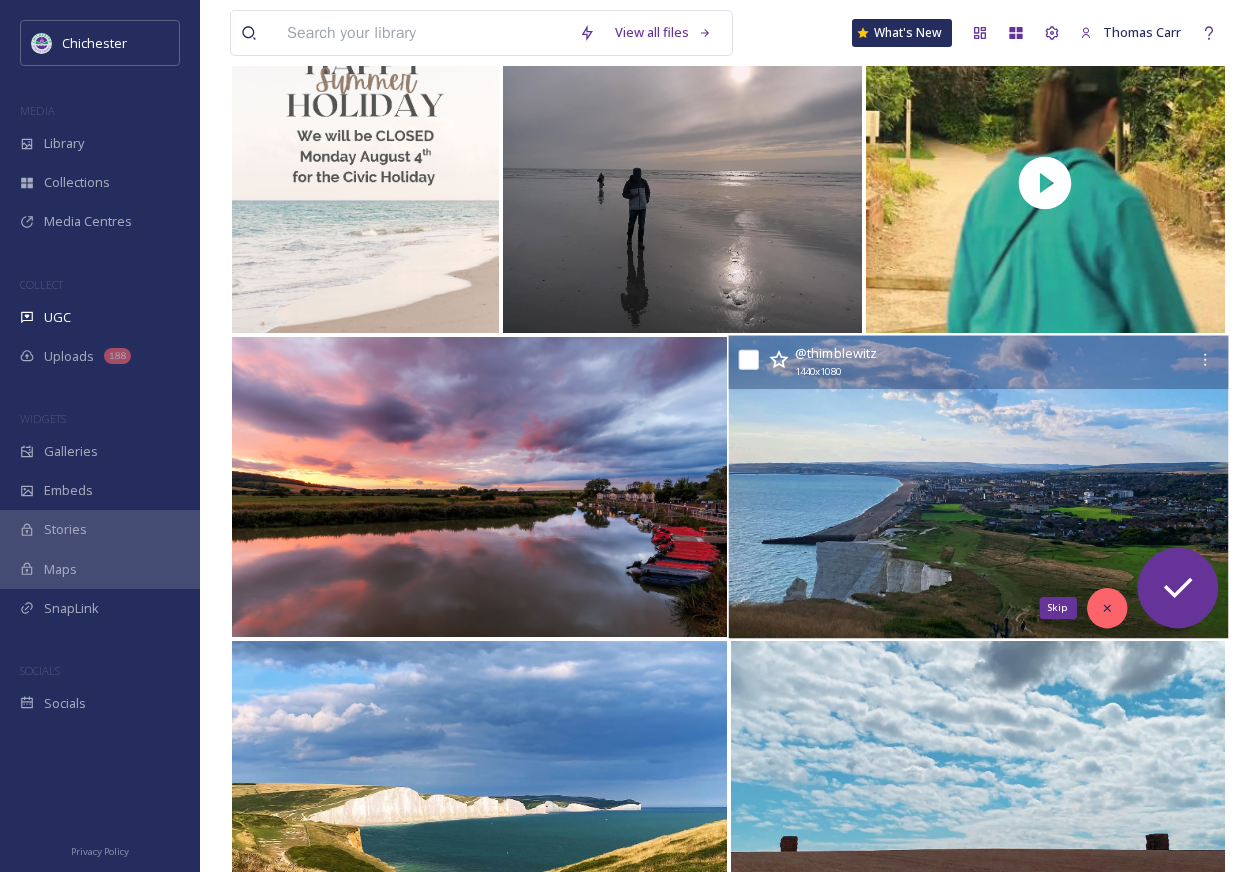 click on "Skip" at bounding box center [1106, 608] 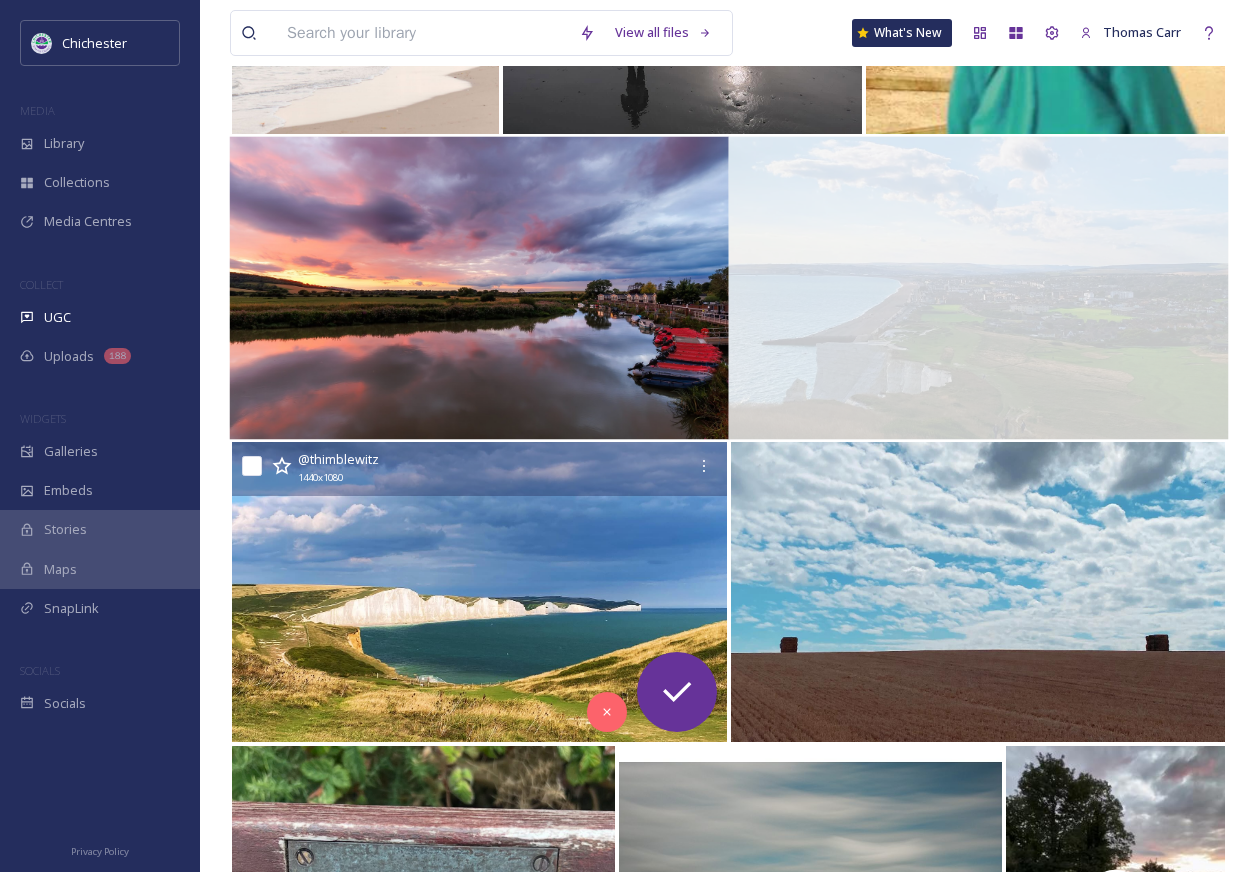 scroll, scrollTop: 2300, scrollLeft: 0, axis: vertical 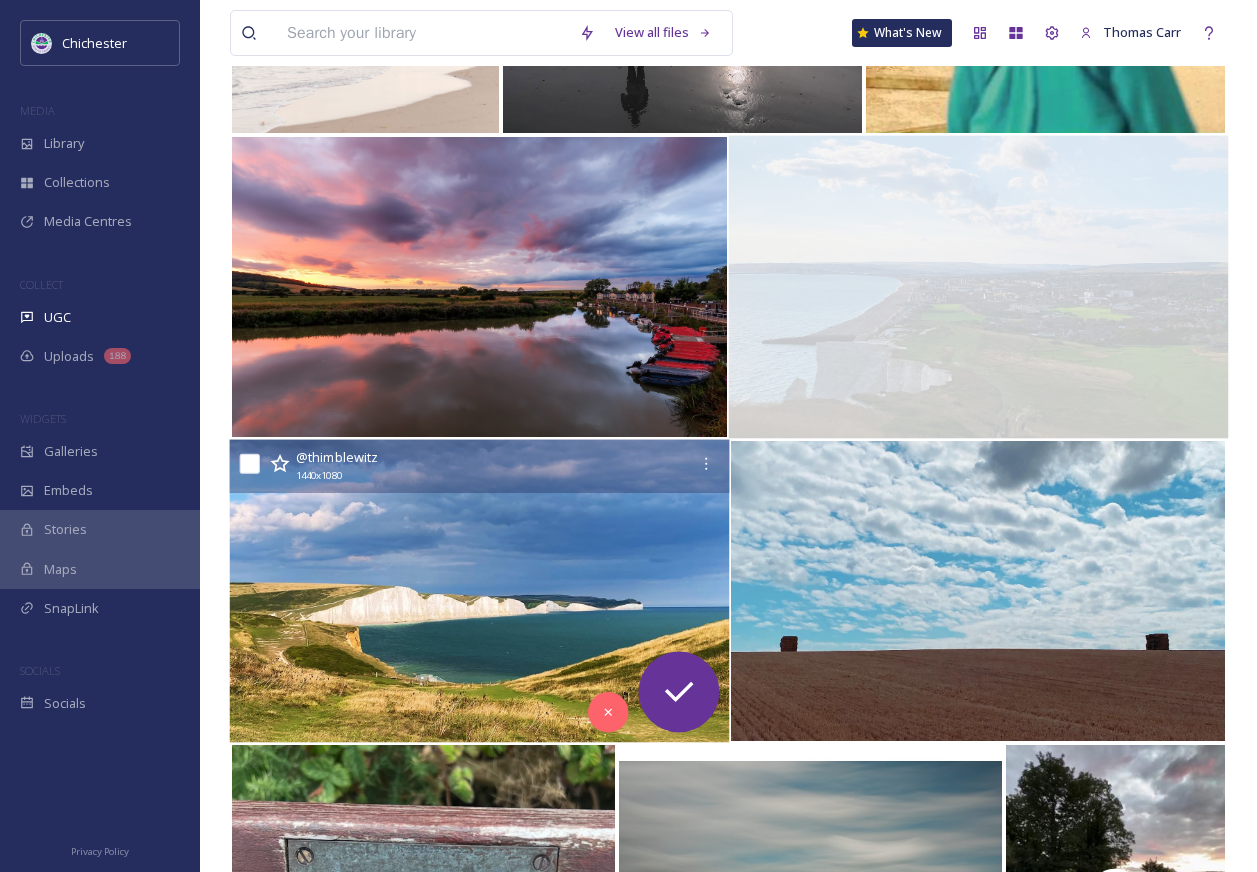 click at bounding box center [479, 591] 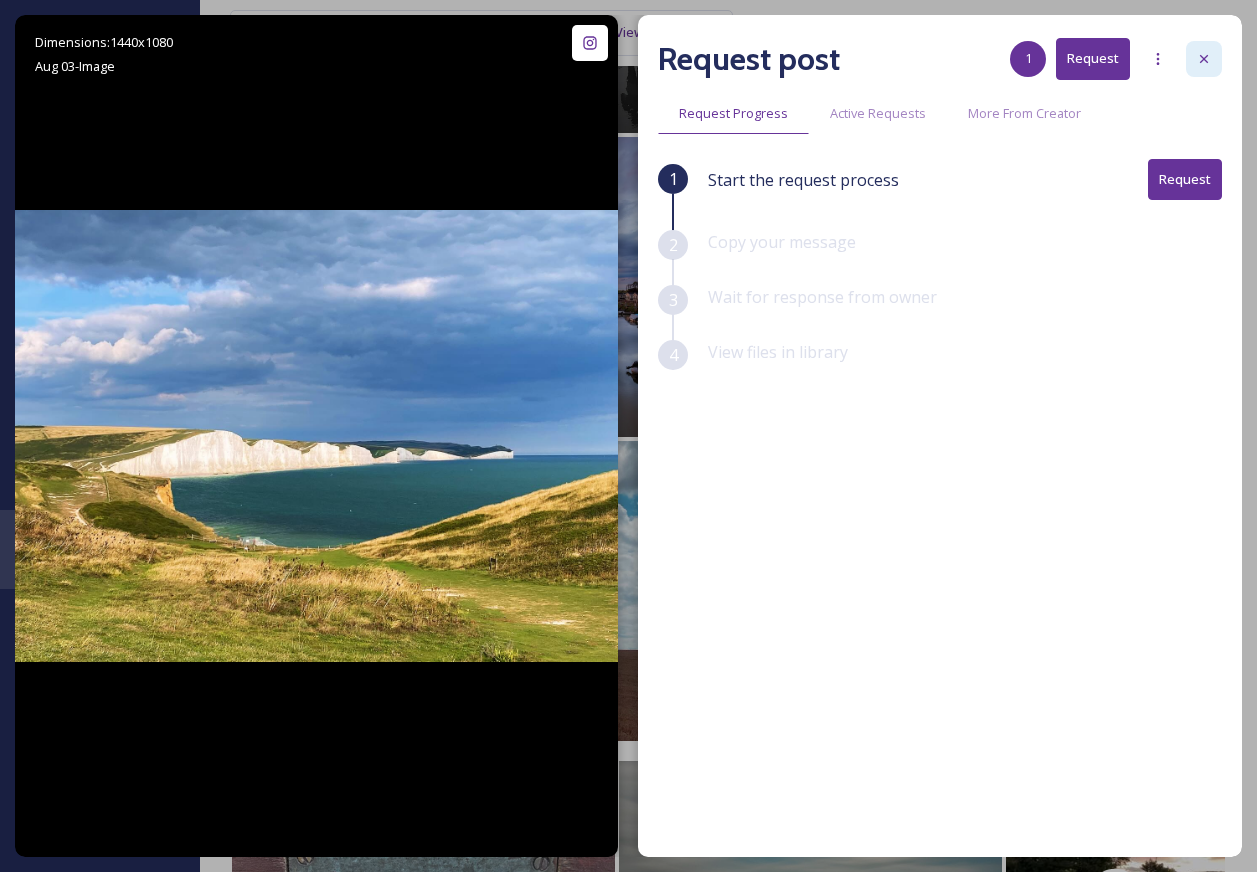 click 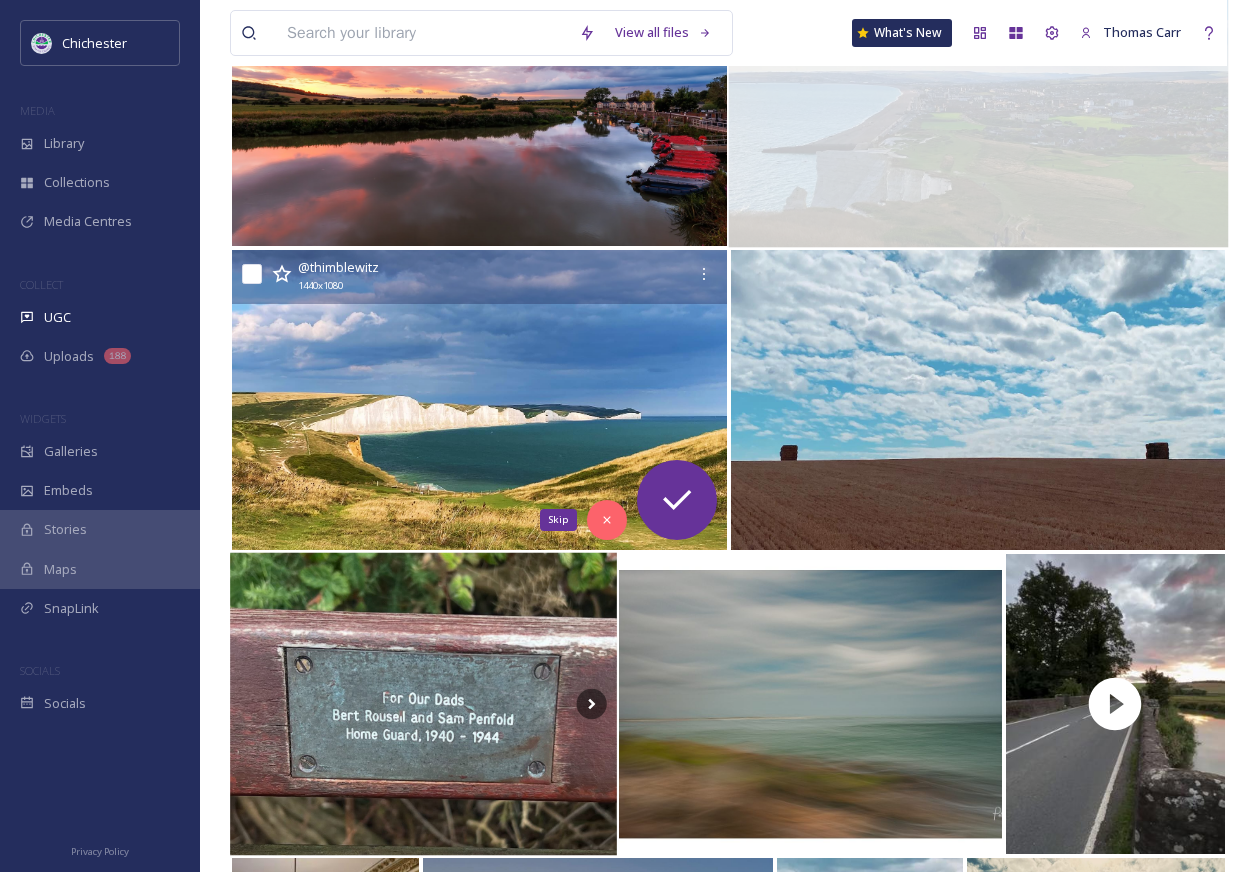 scroll, scrollTop: 2500, scrollLeft: 0, axis: vertical 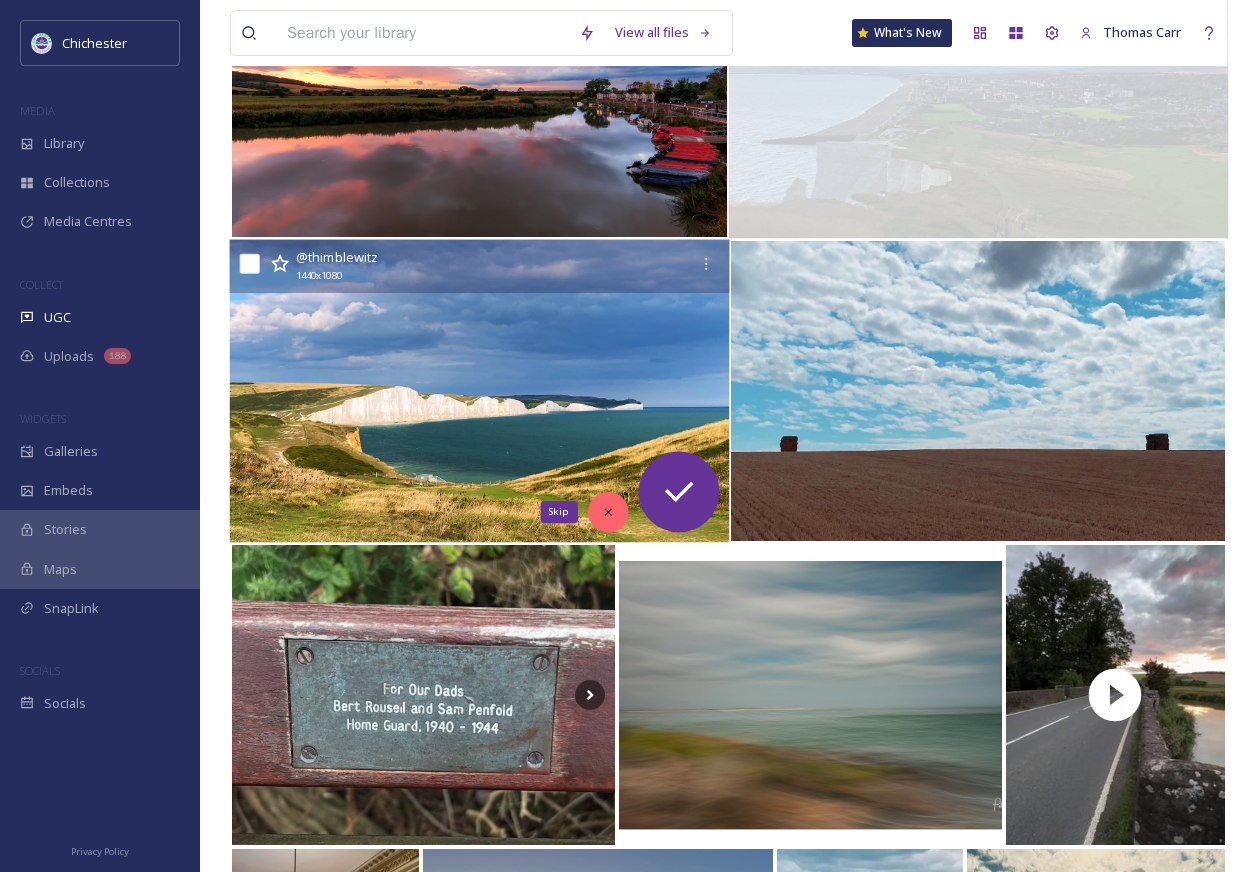 click 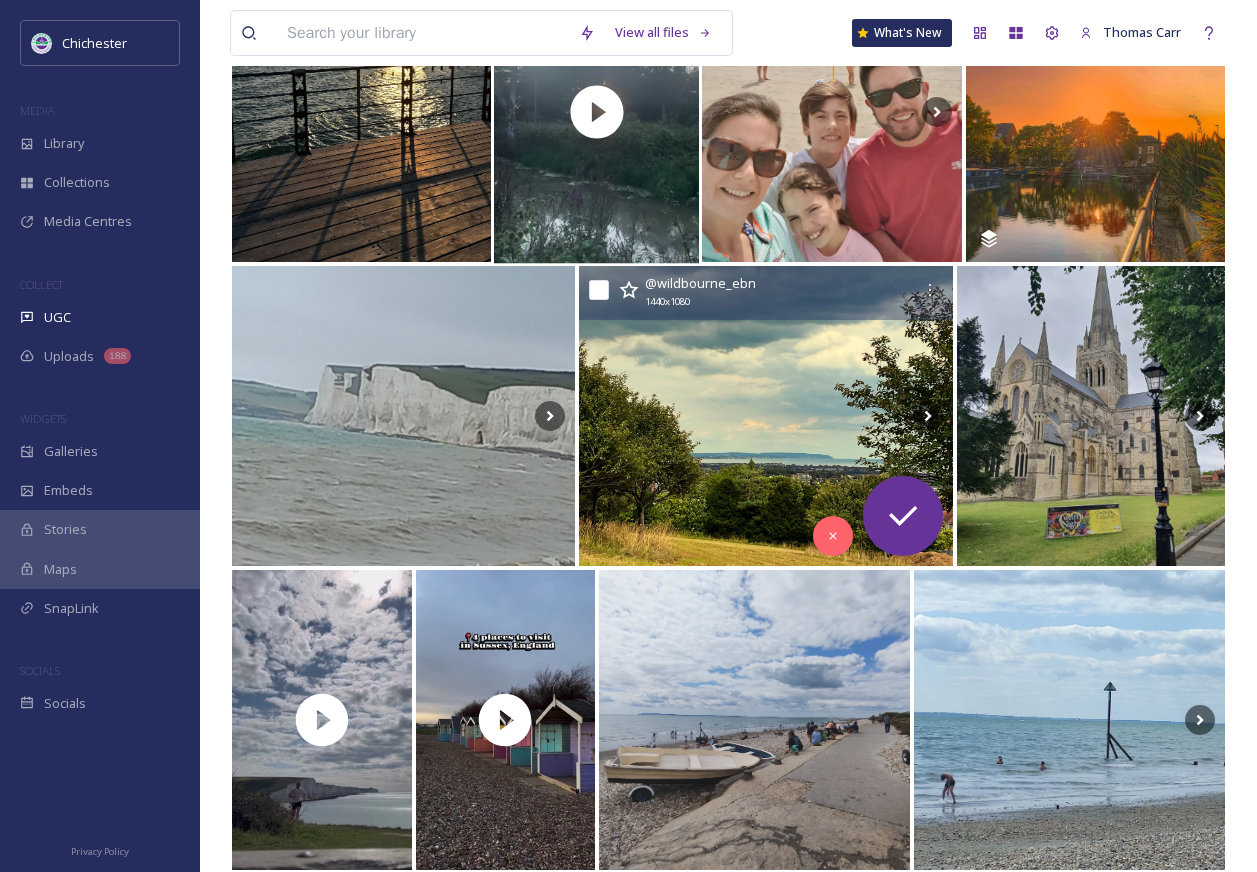 scroll, scrollTop: 3700, scrollLeft: 0, axis: vertical 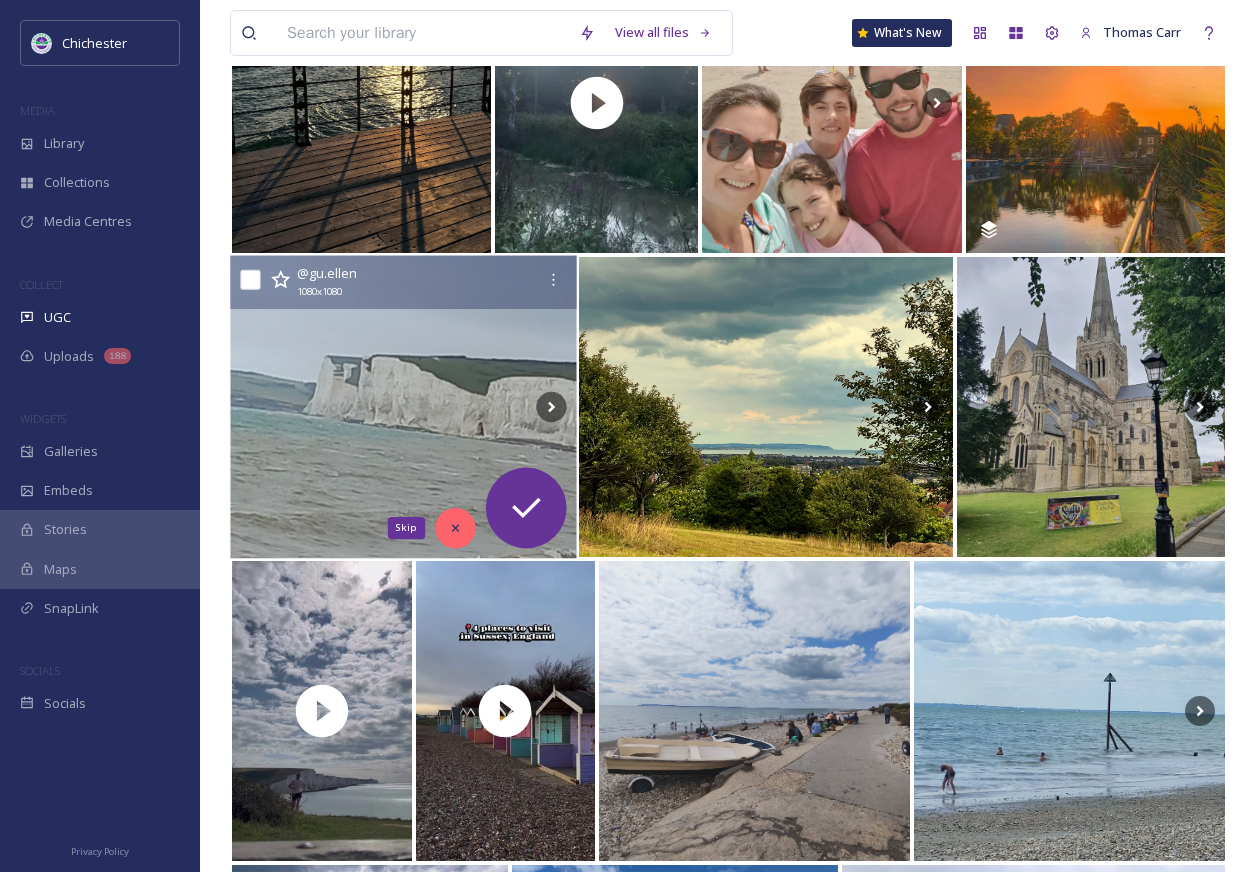 click 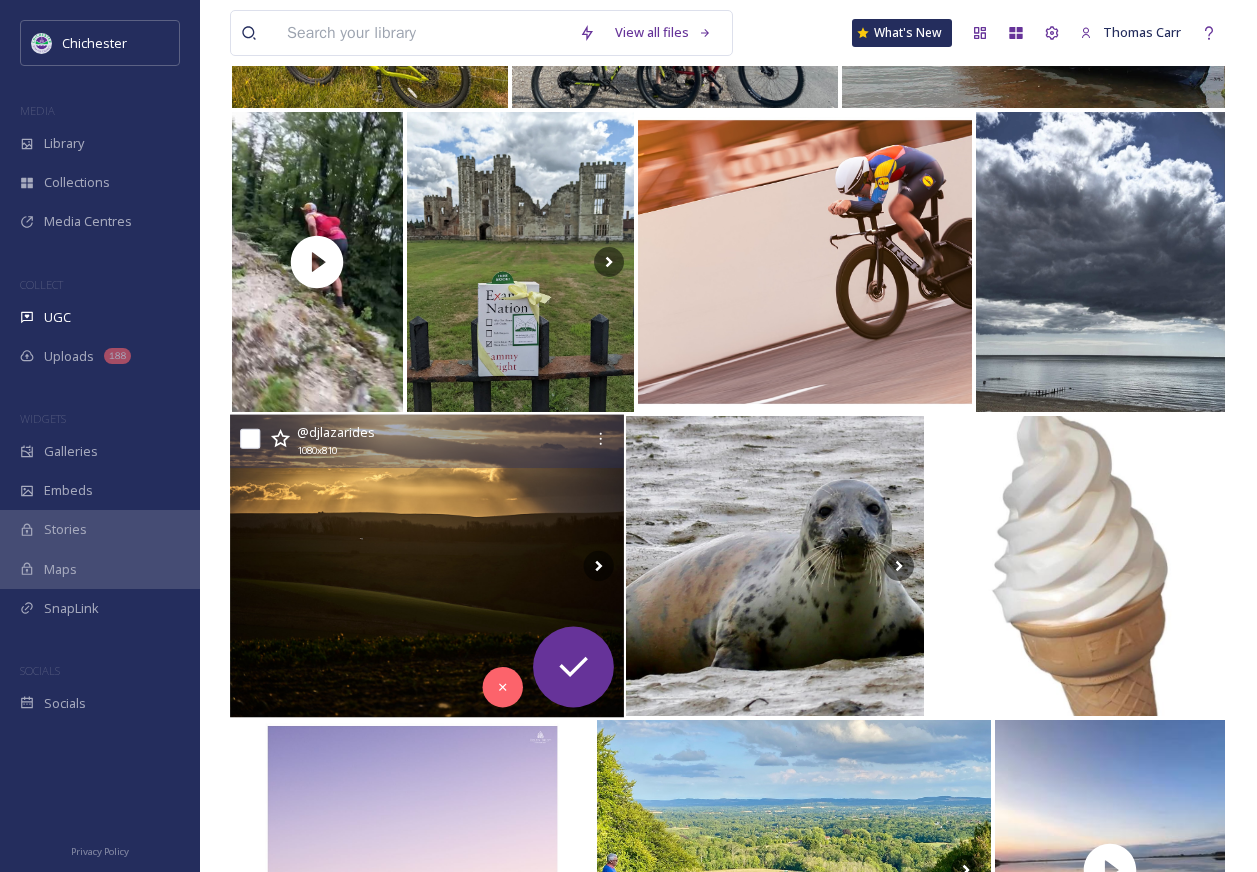 scroll, scrollTop: 4800, scrollLeft: 0, axis: vertical 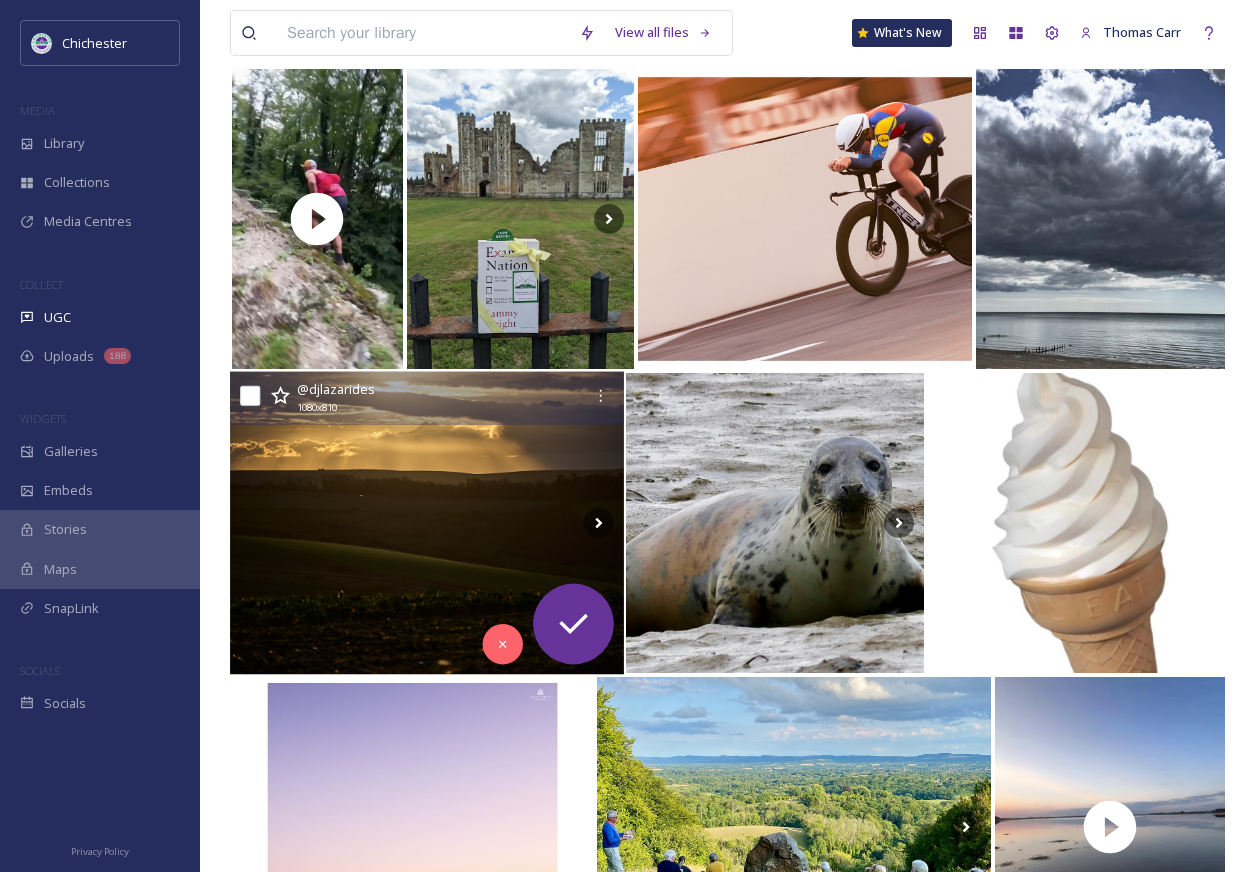 click at bounding box center (427, 523) 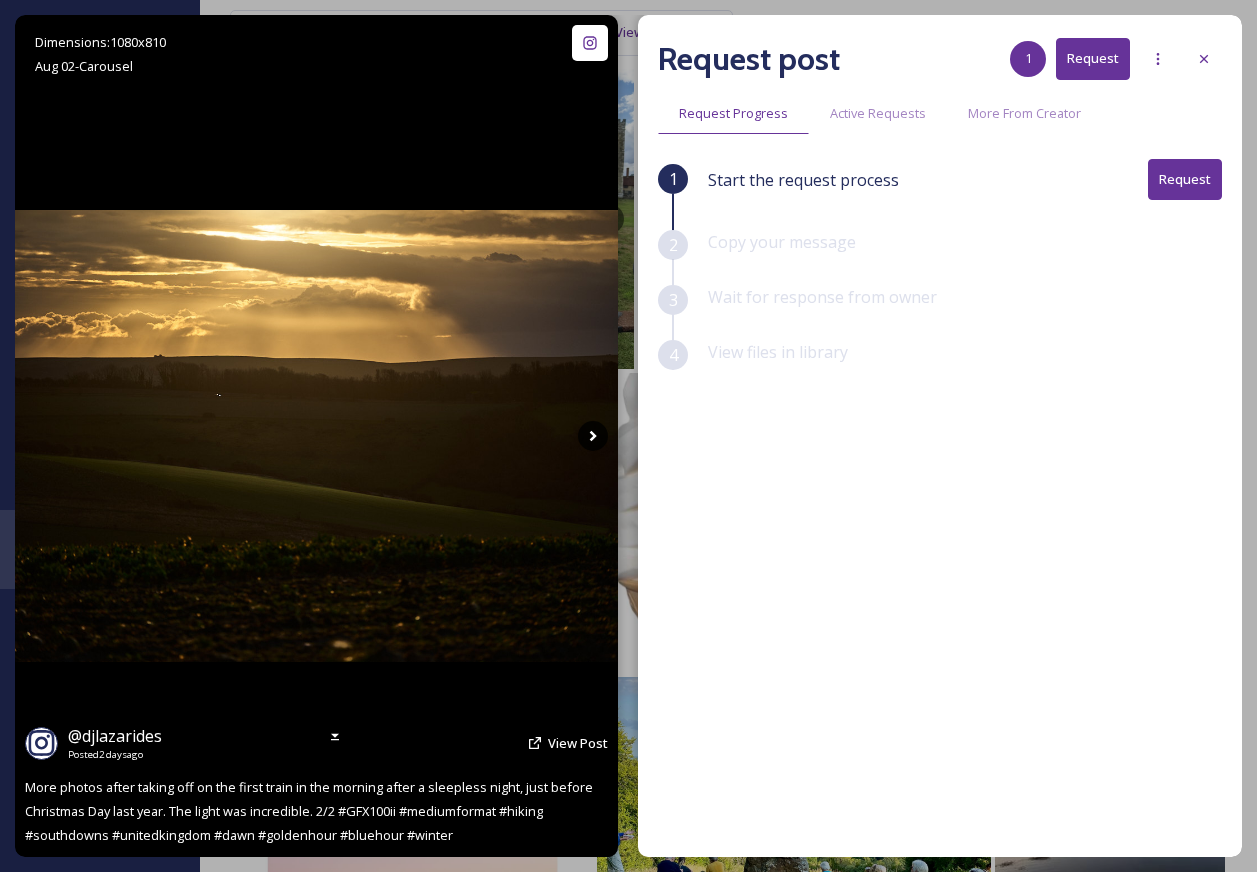 click 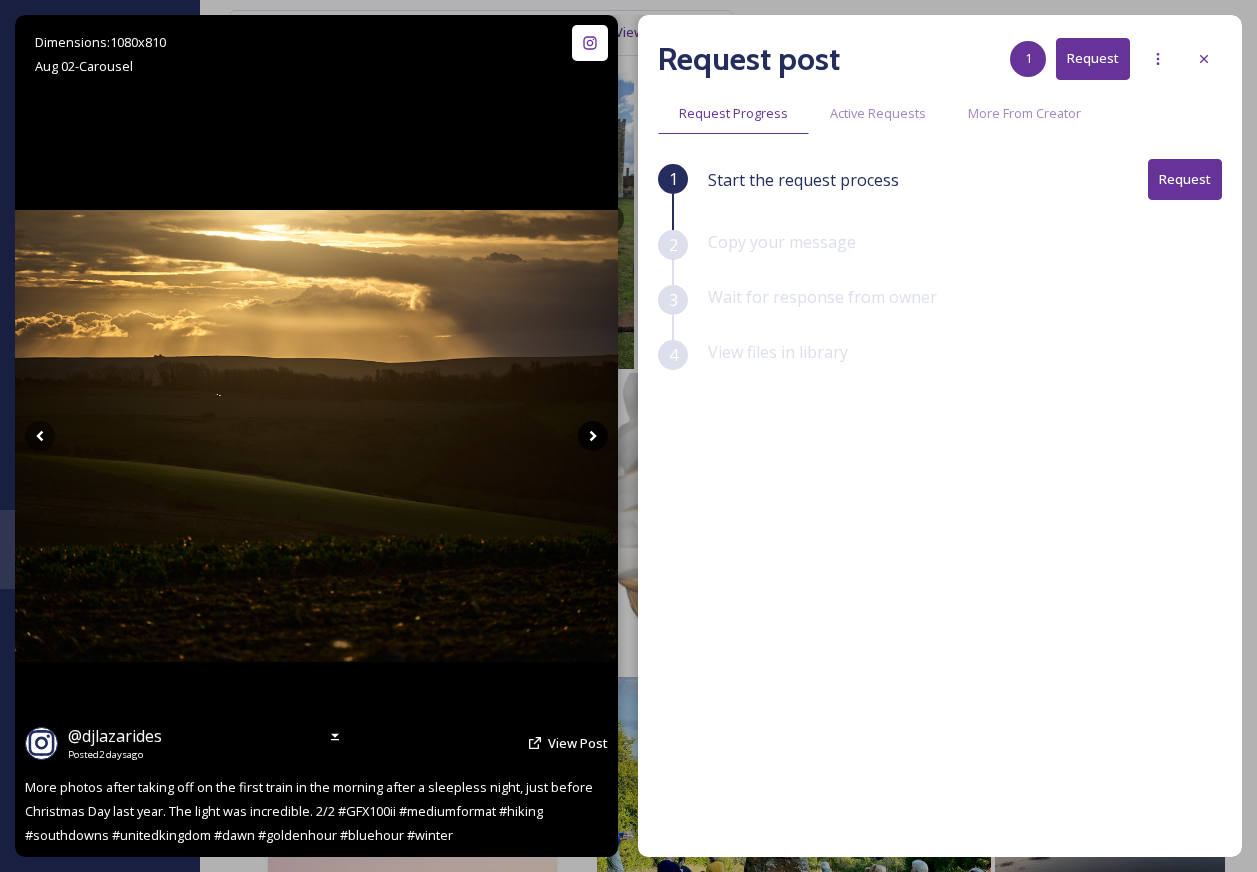 click 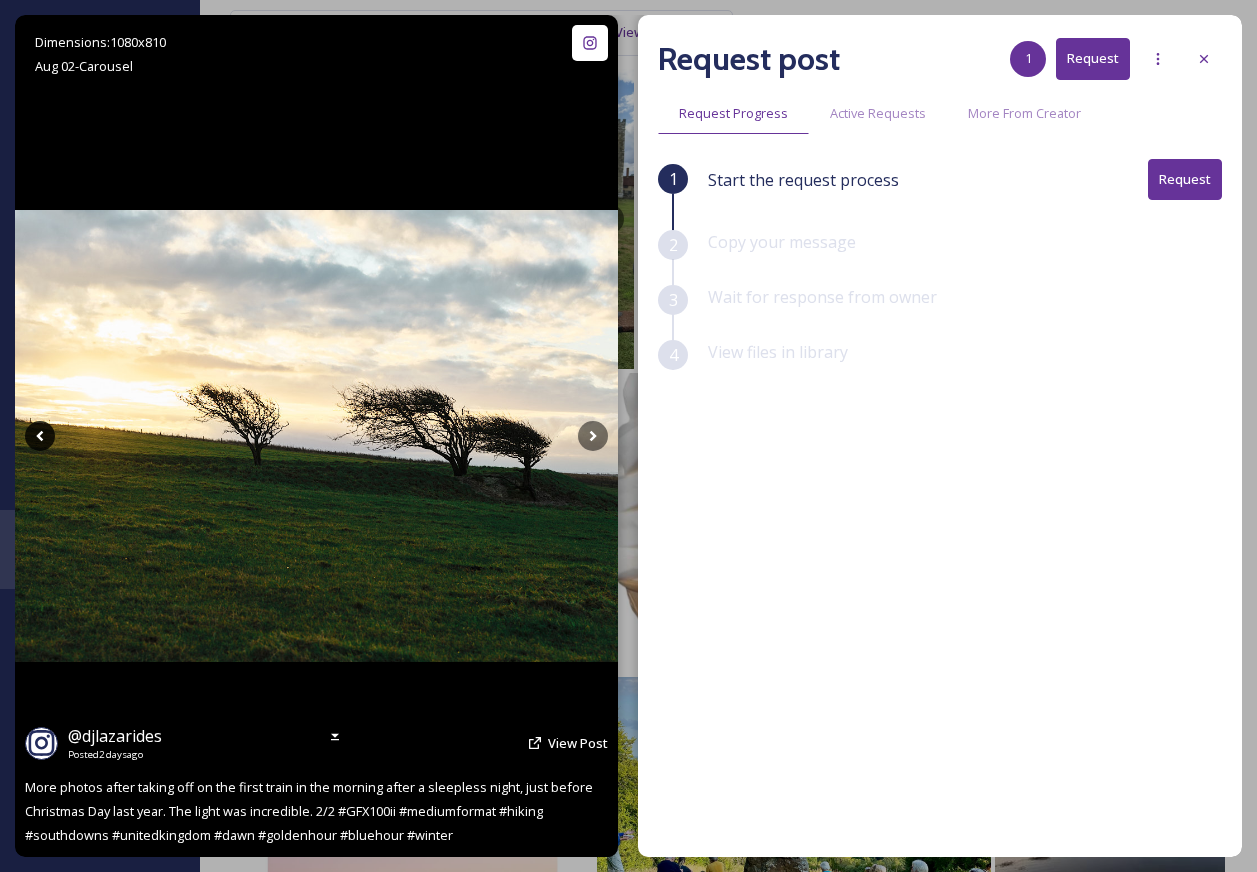 click 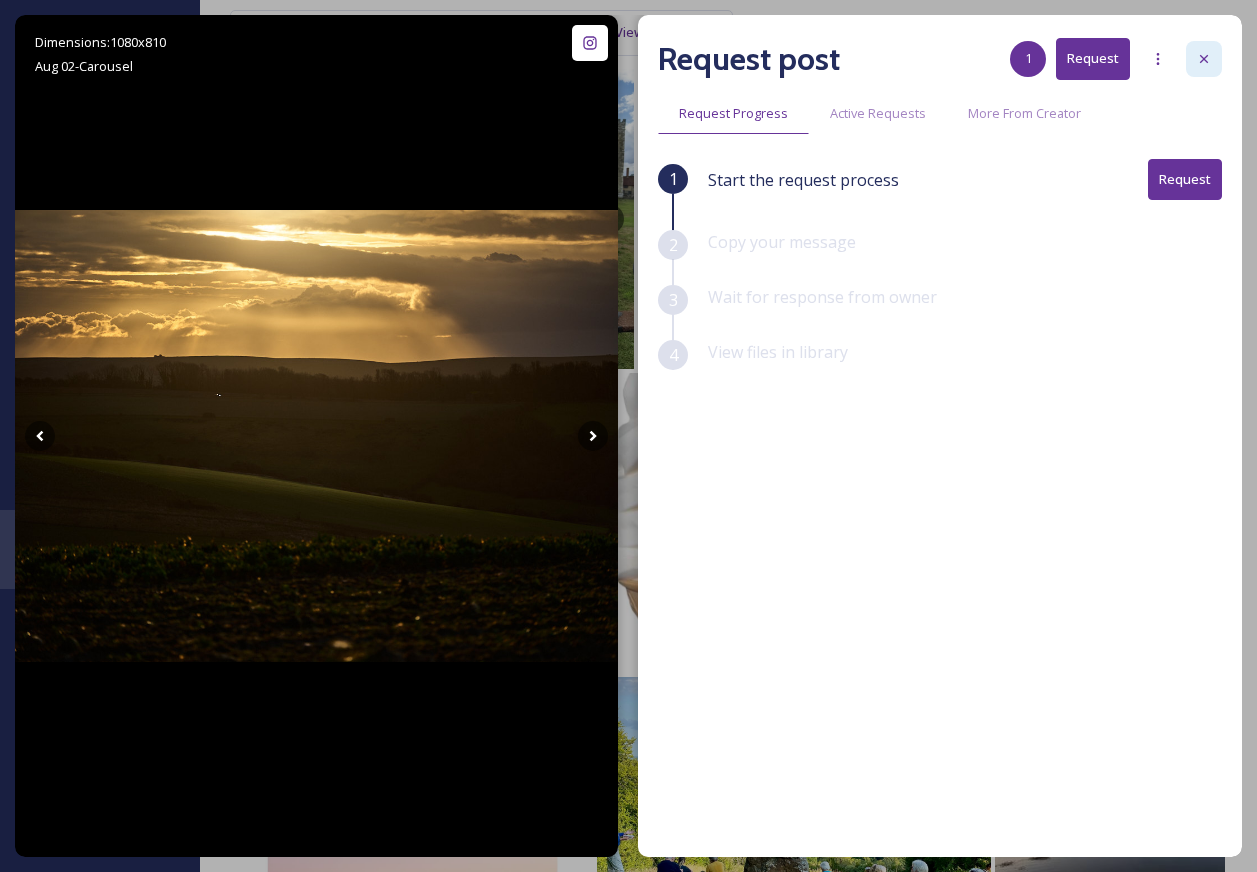 click 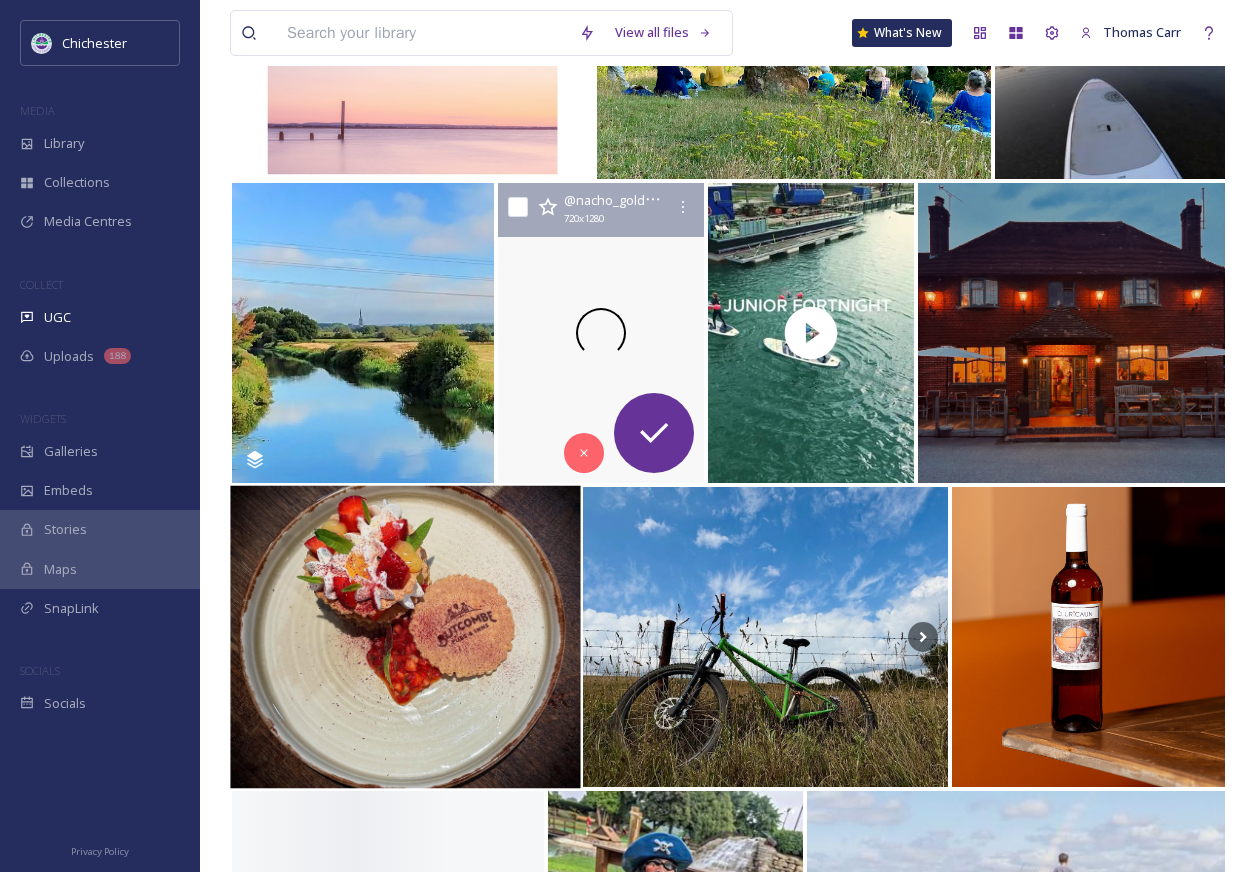 scroll, scrollTop: 5600, scrollLeft: 0, axis: vertical 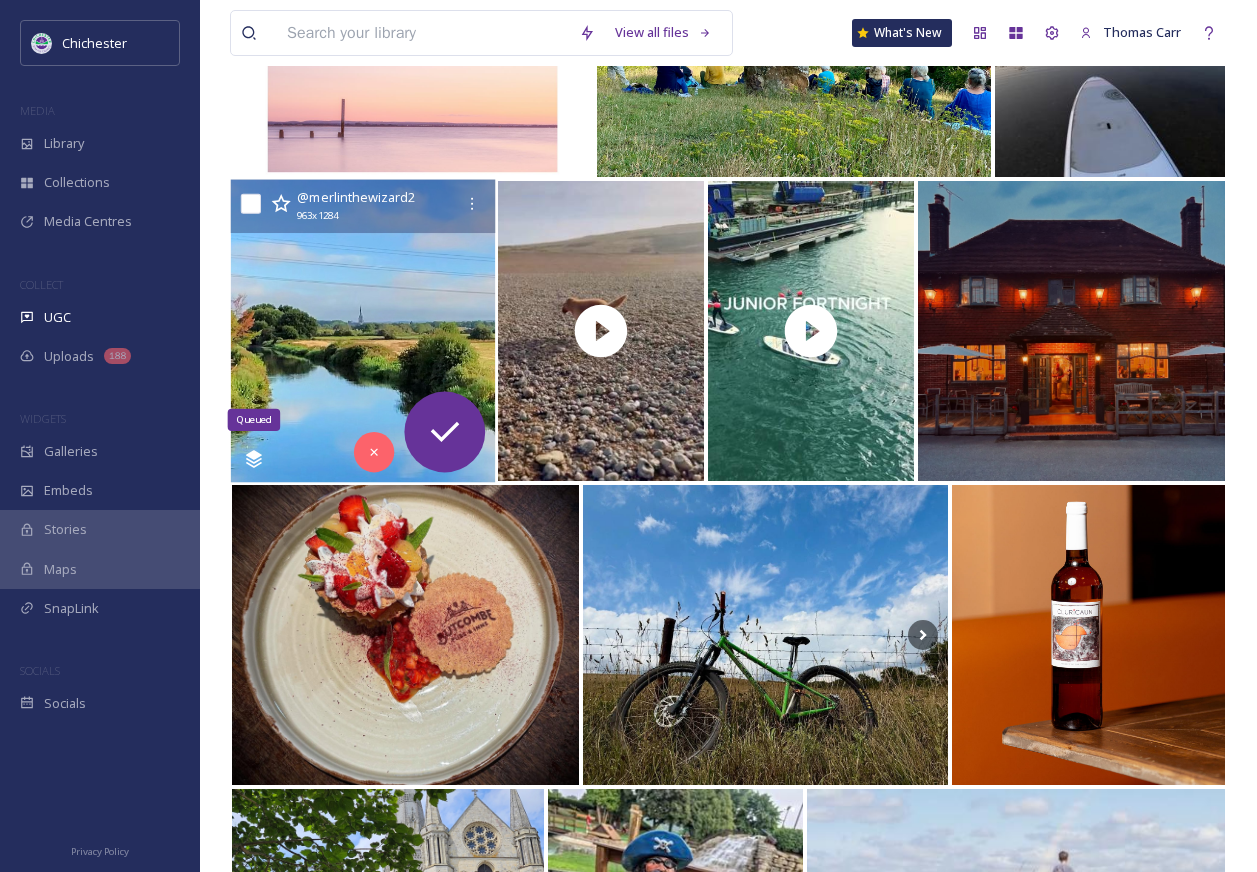 click on "Queued" at bounding box center [254, 459] 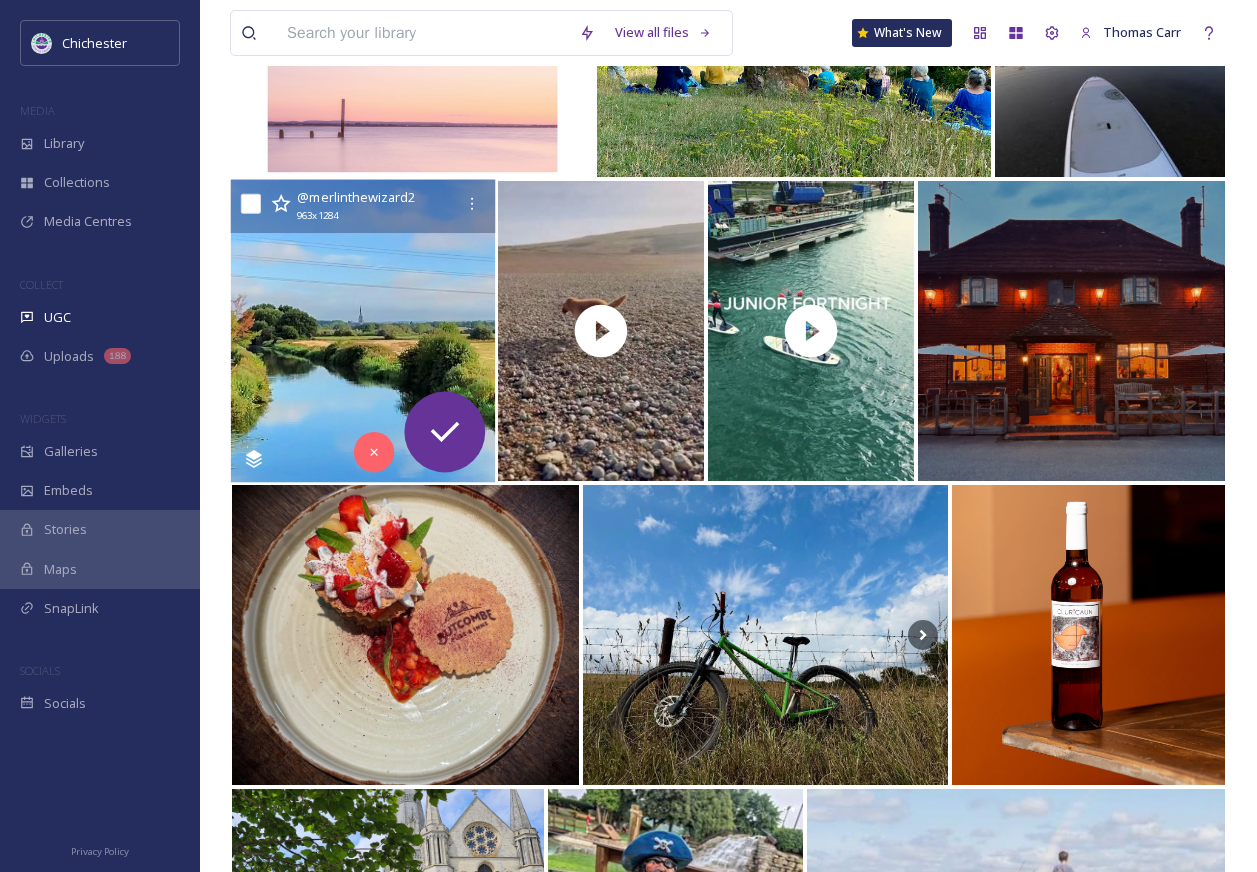 click at bounding box center [363, 331] 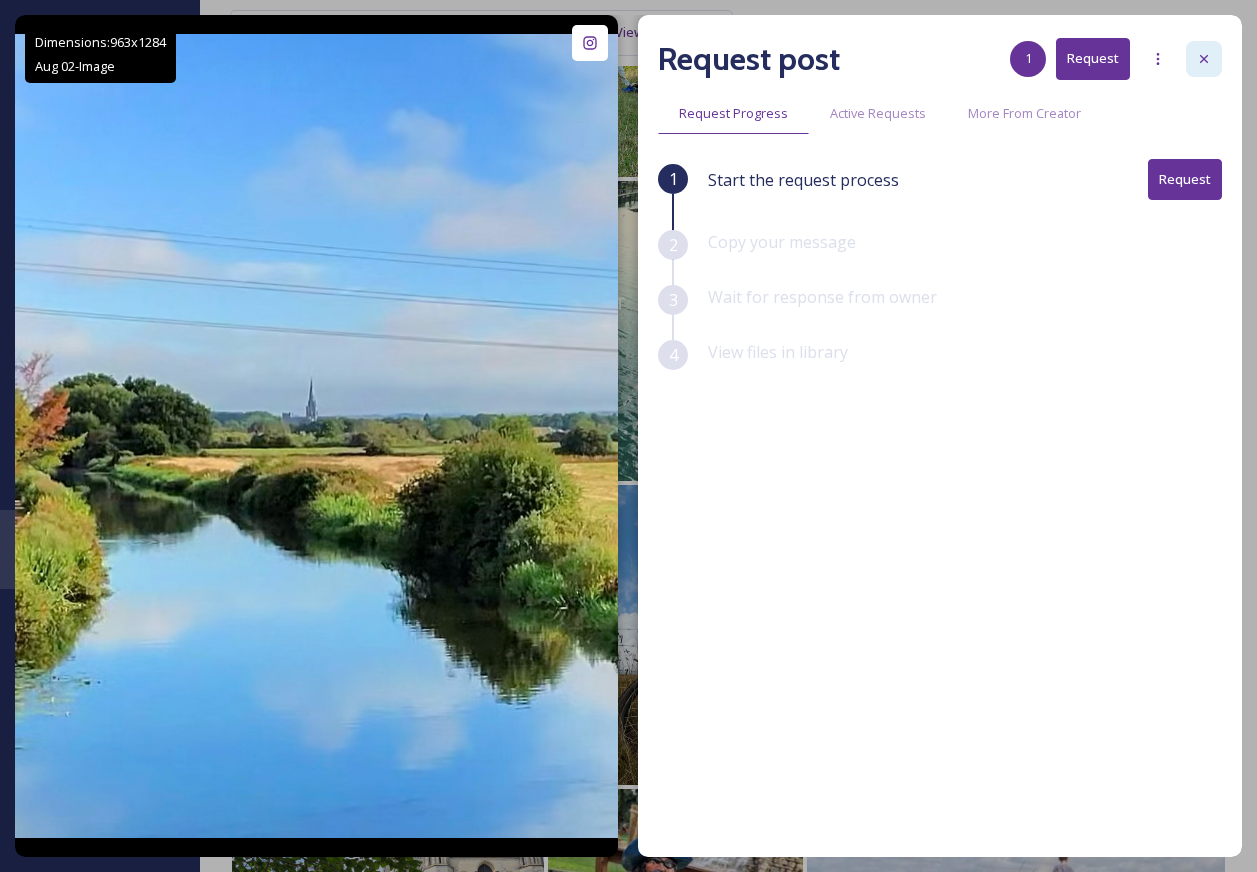 click at bounding box center [1204, 59] 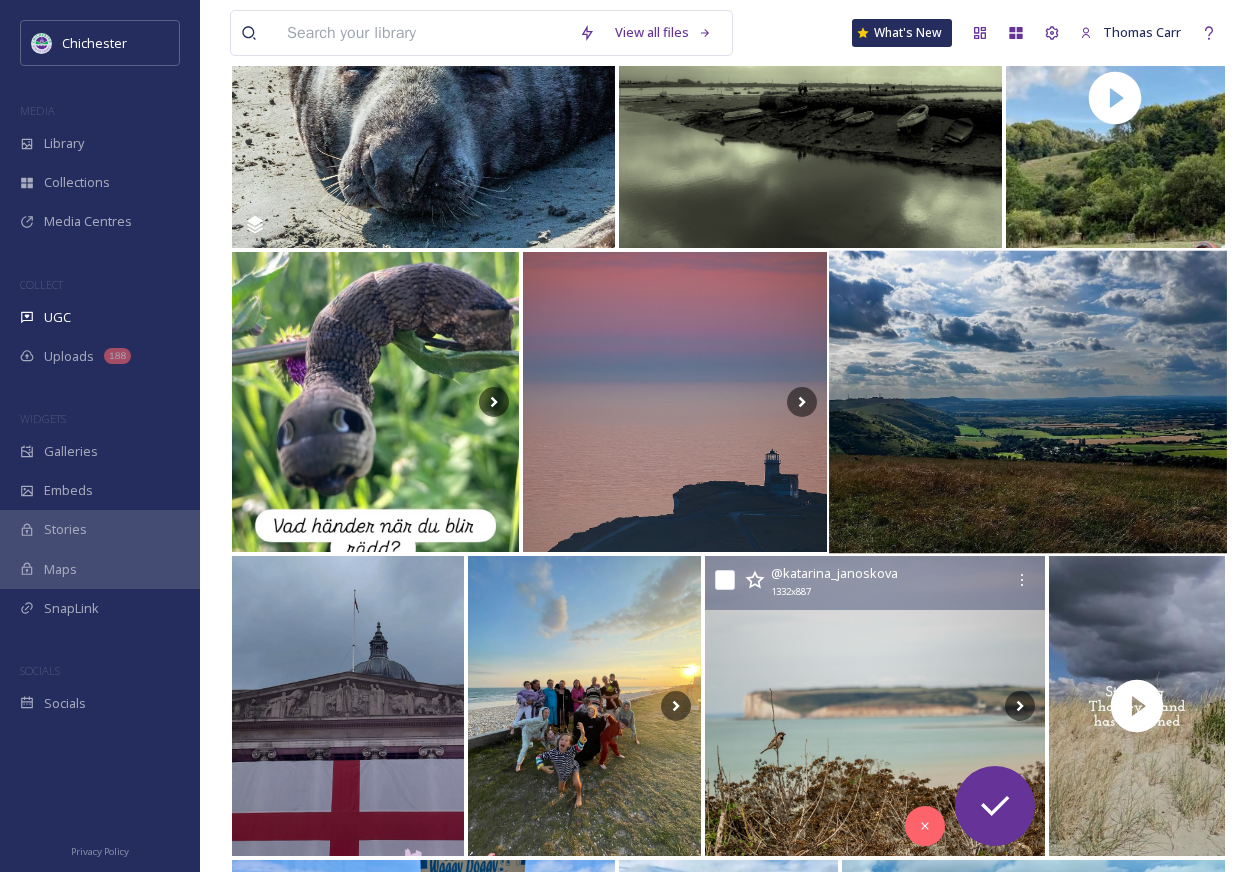 scroll, scrollTop: 8900, scrollLeft: 0, axis: vertical 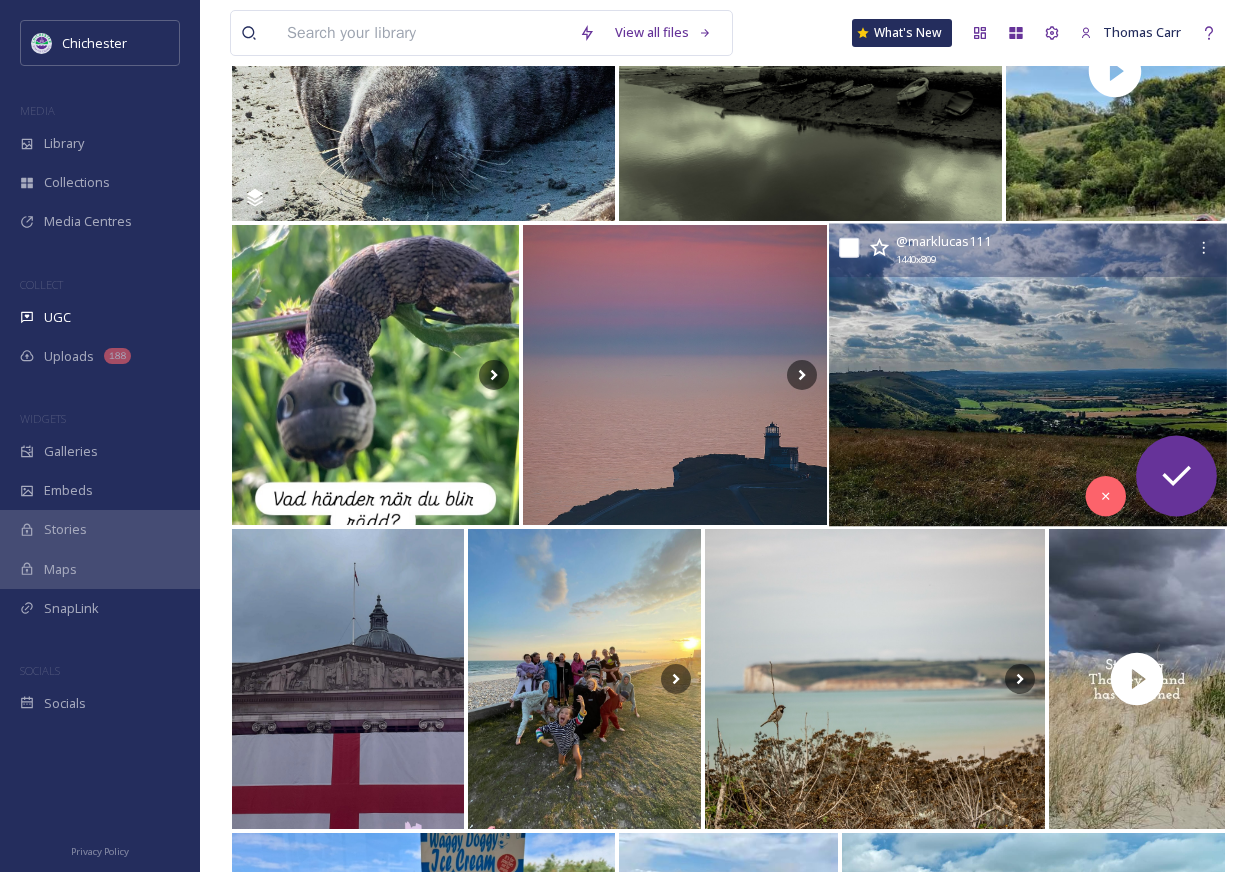click at bounding box center (1028, 375) 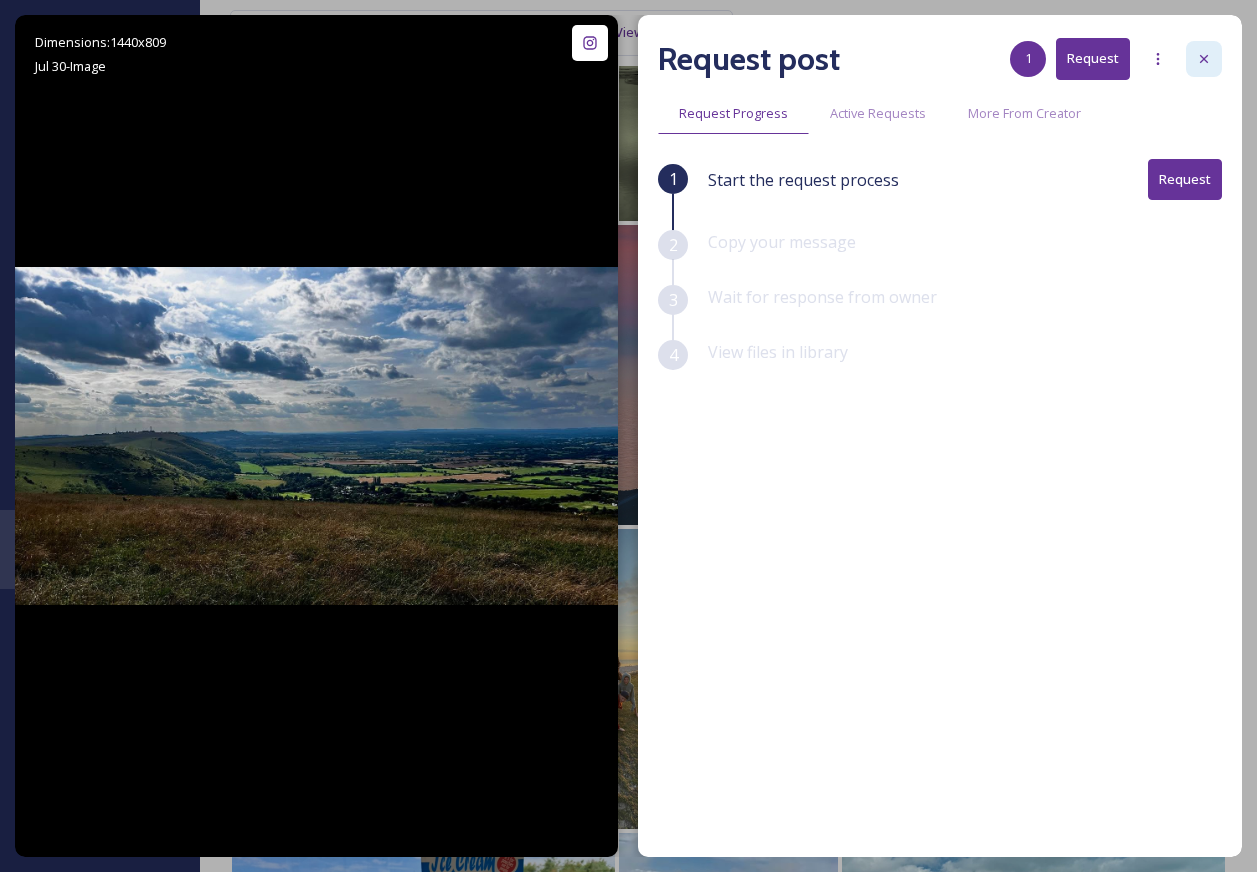 click 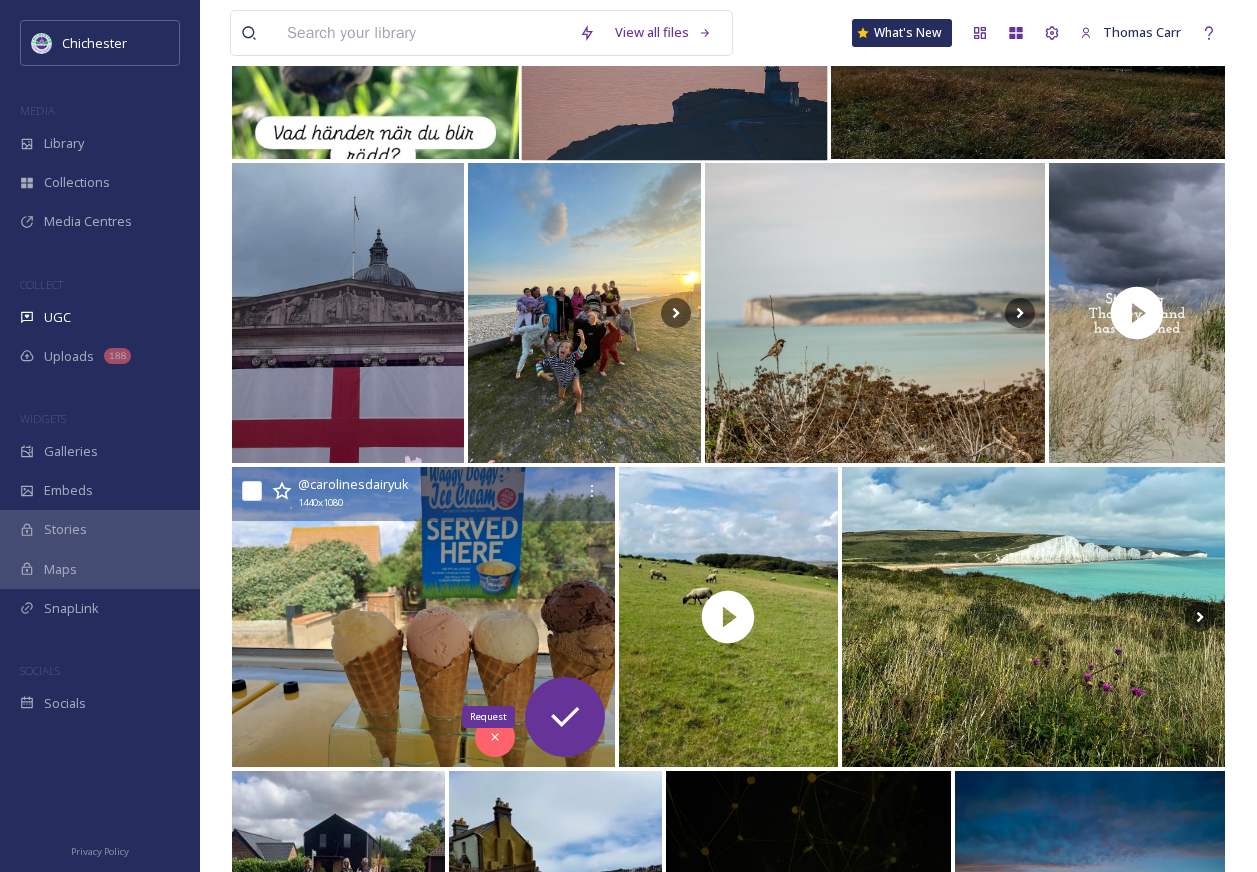 scroll, scrollTop: 9500, scrollLeft: 0, axis: vertical 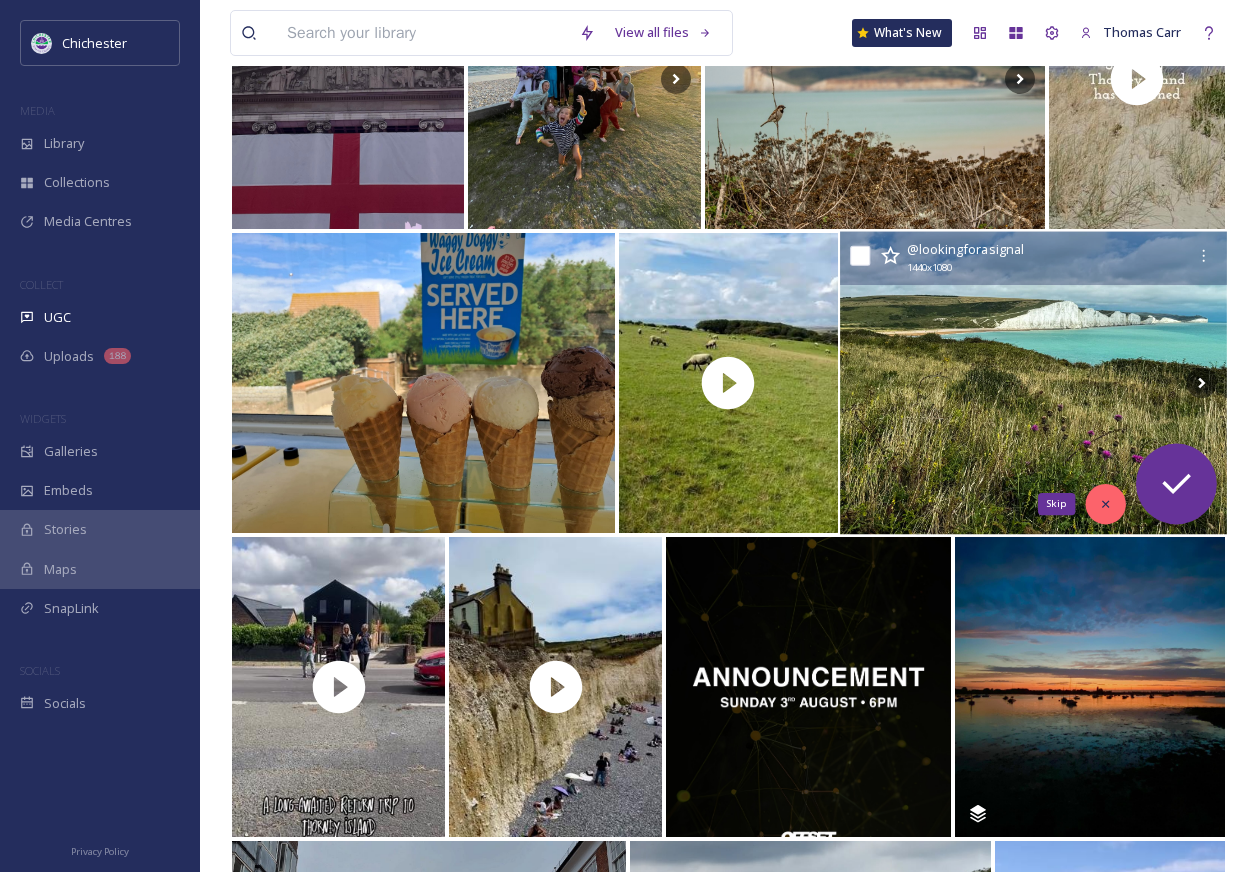 click 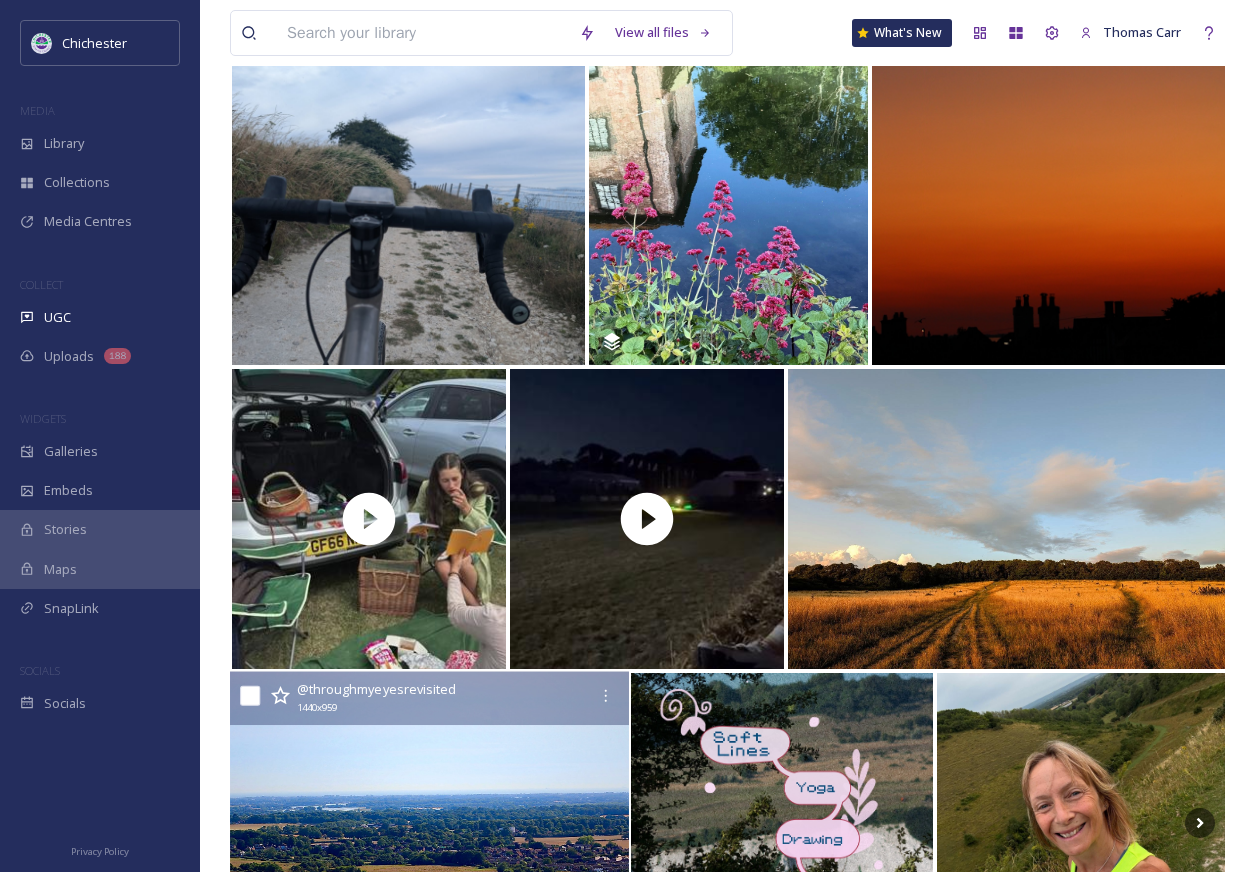scroll, scrollTop: 12400, scrollLeft: 0, axis: vertical 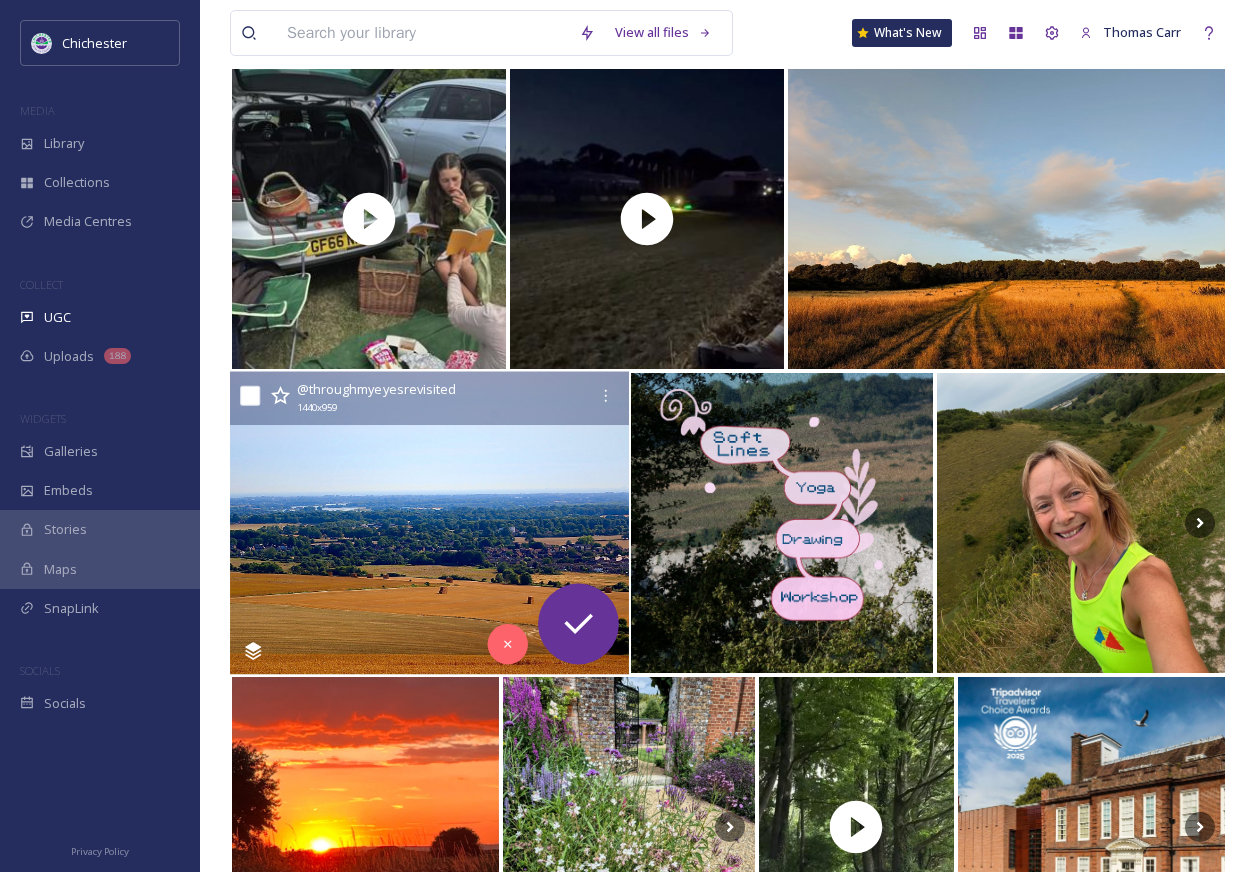click at bounding box center [429, 523] 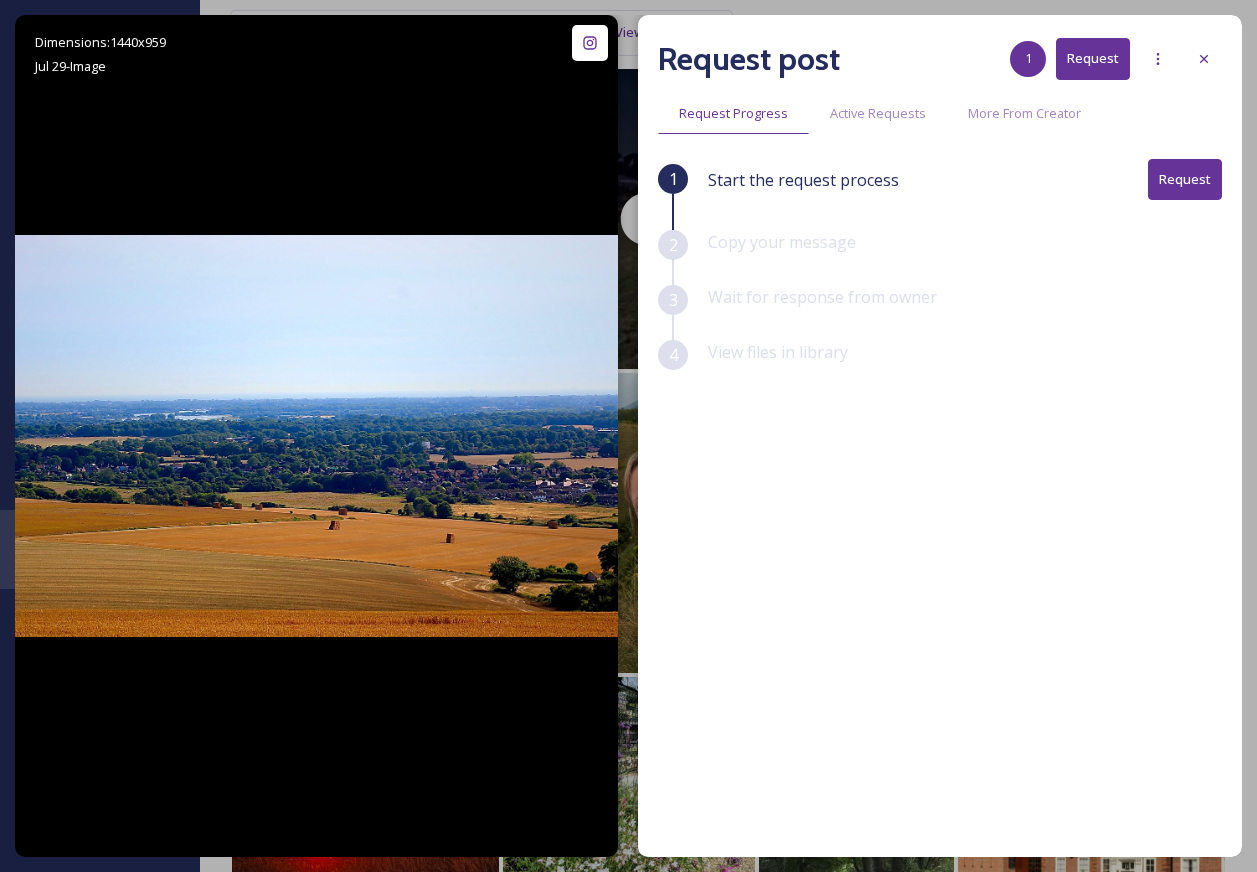 click on "Request" at bounding box center (1185, 179) 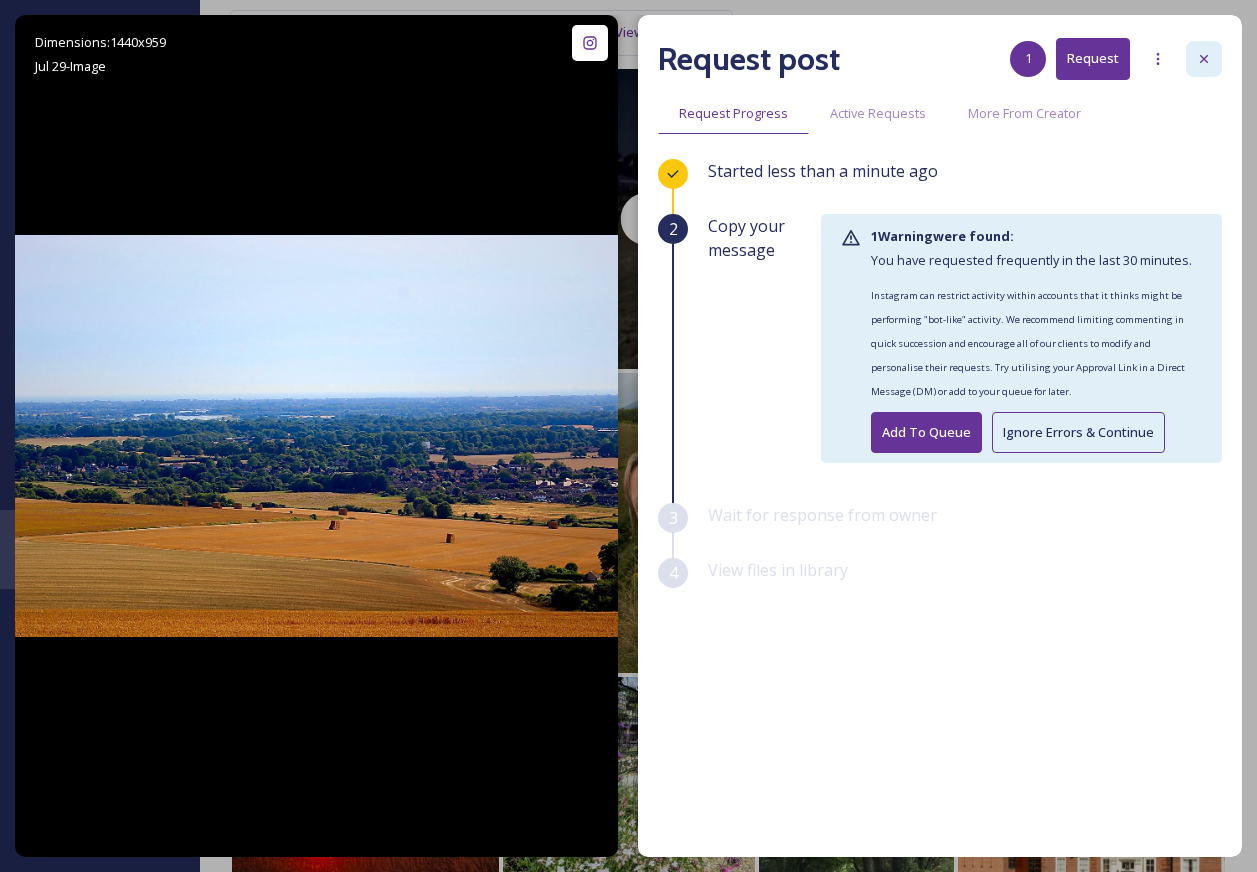 click 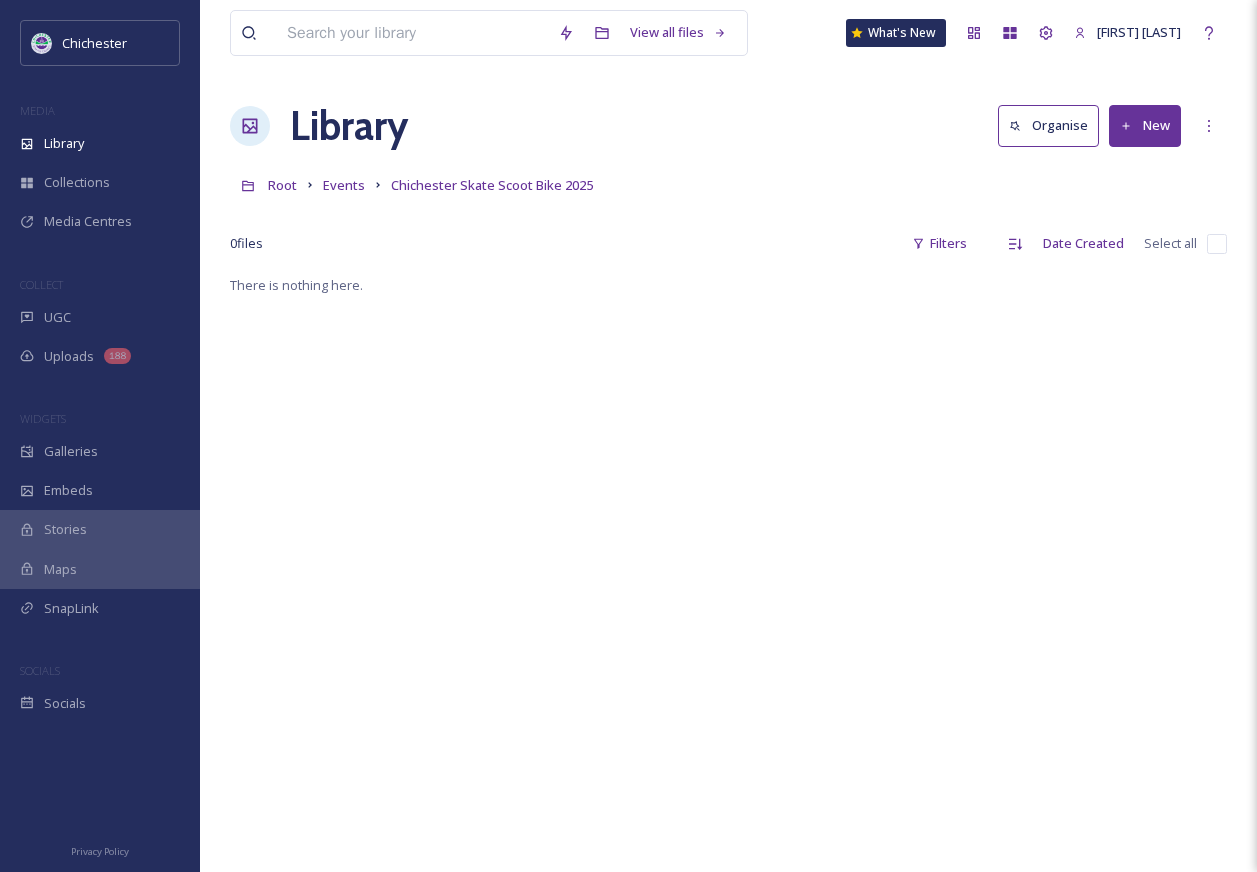 scroll, scrollTop: 0, scrollLeft: 0, axis: both 